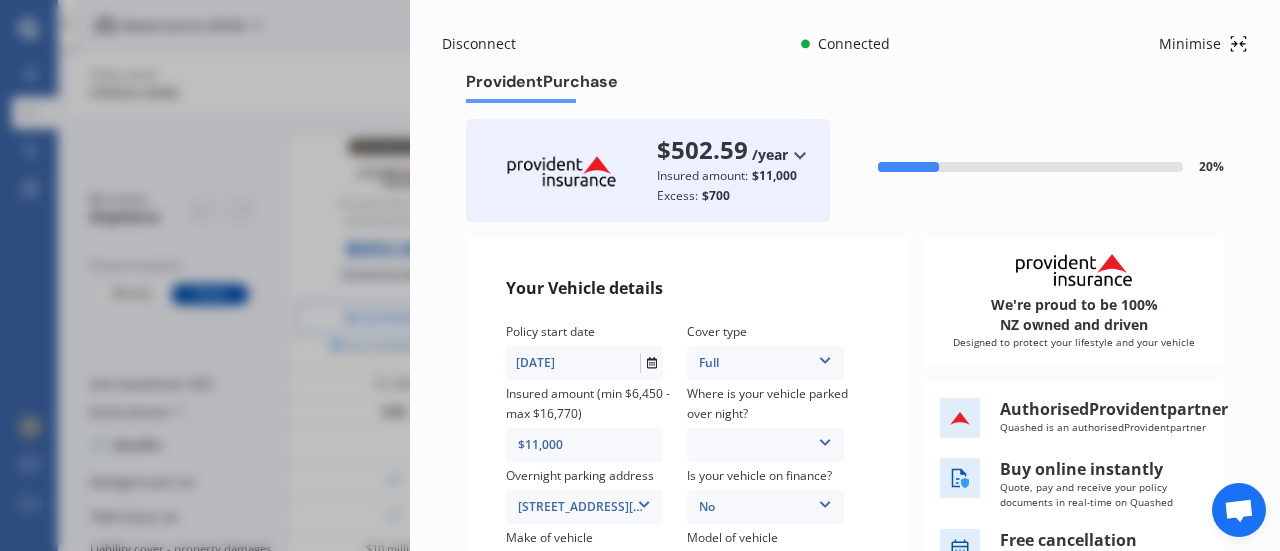 scroll, scrollTop: 0, scrollLeft: 0, axis: both 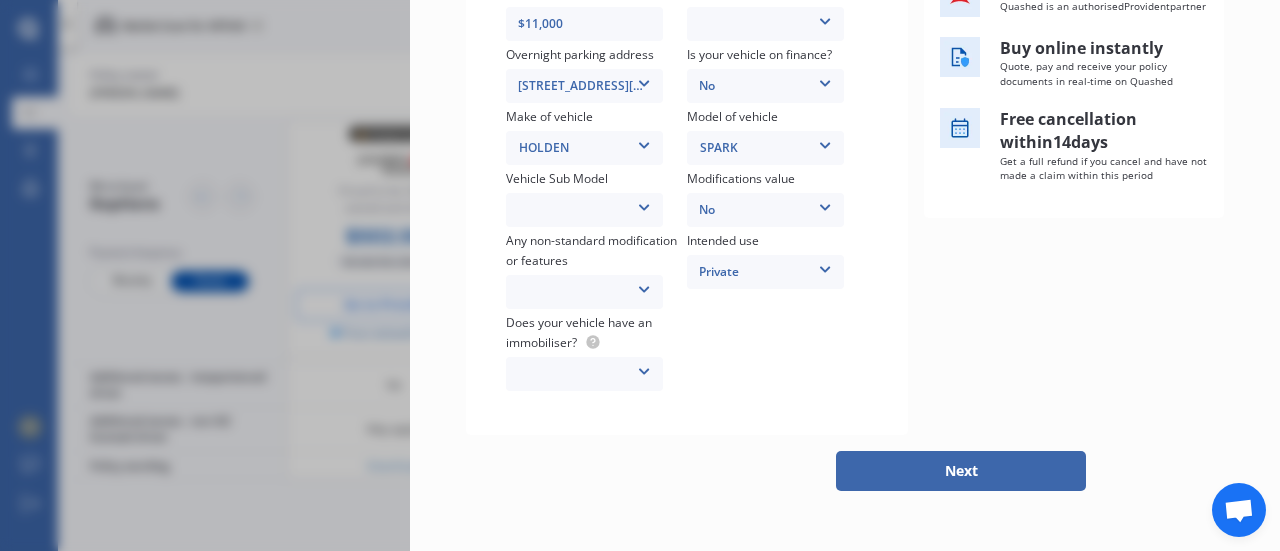 click on "Spark MP LT Hatchback 5dr CVT 1sp 1.4i MY20" at bounding box center [584, 210] 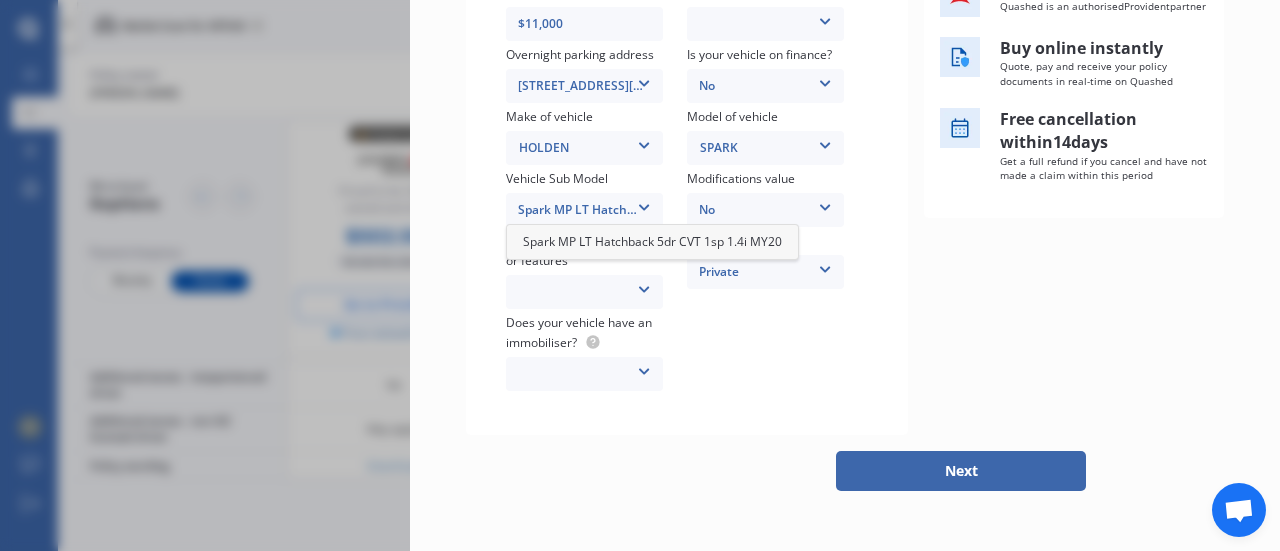 click on "Spark MP LT Hatchback 5dr CVT 1sp 1.4i MY20" at bounding box center (652, 241) 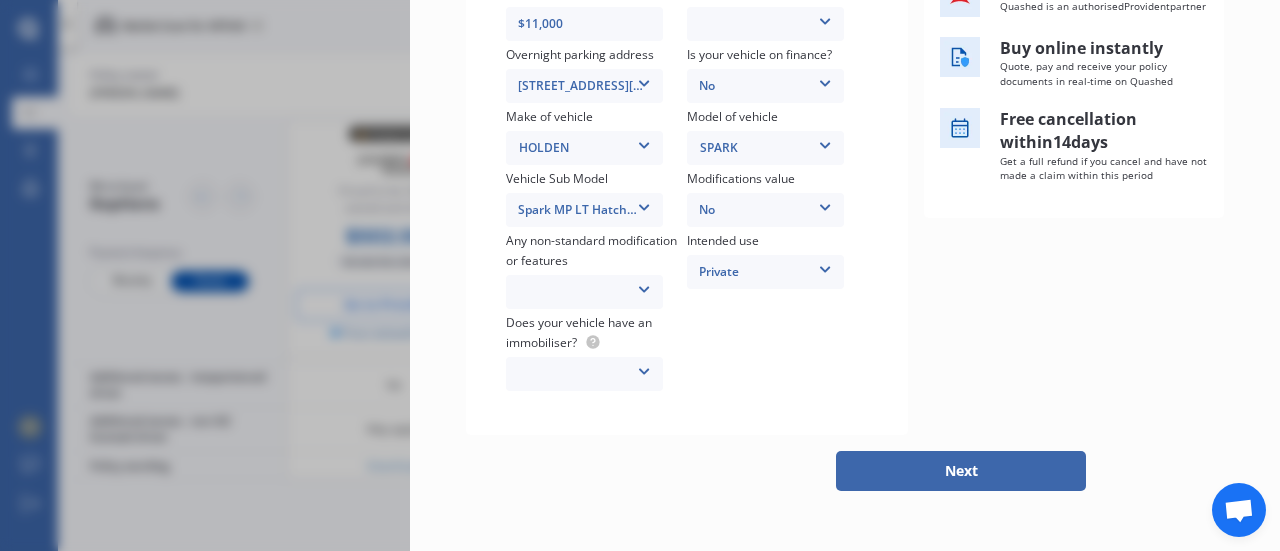 click on "None Nitrous Oxide System(NOS) Roll Cage Full Racing Harness" at bounding box center [584, 292] 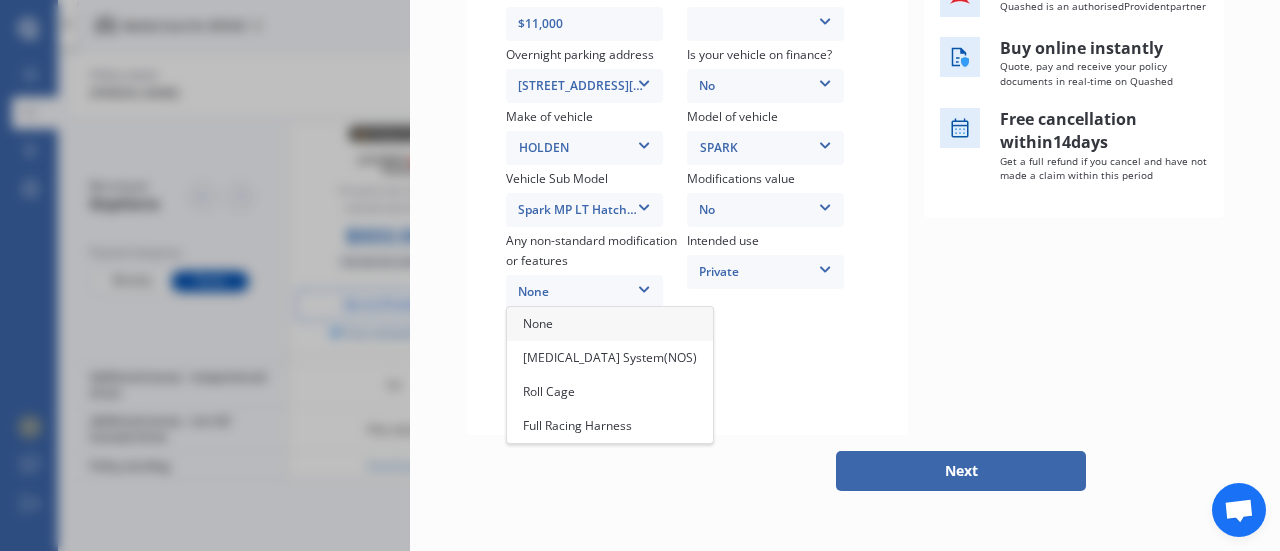click on "None" at bounding box center (610, 324) 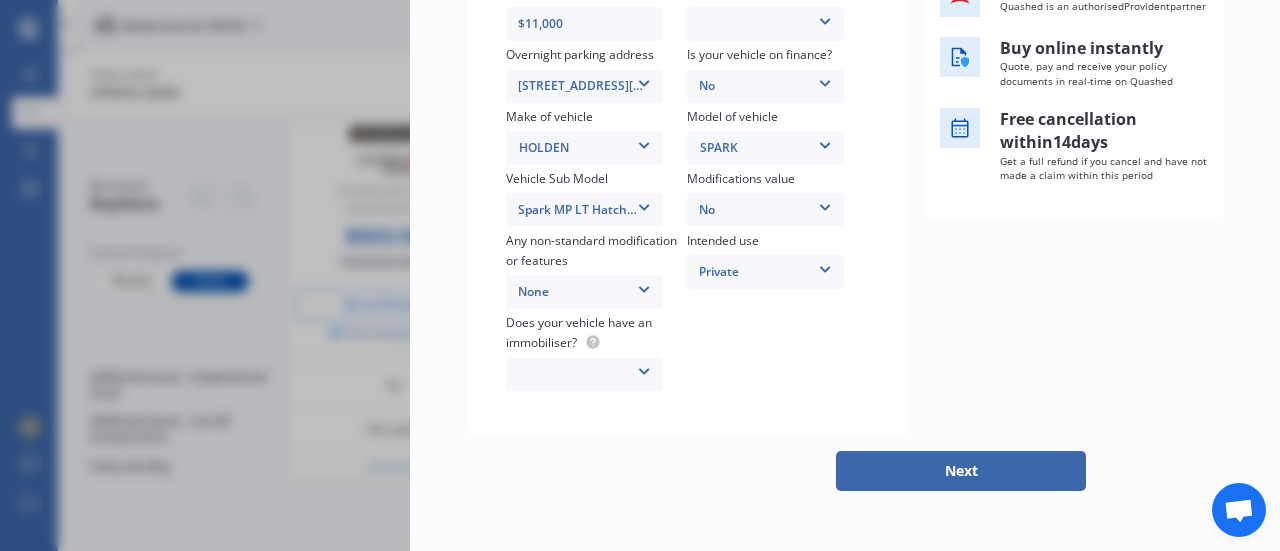 click on "Yes No" at bounding box center (584, 374) 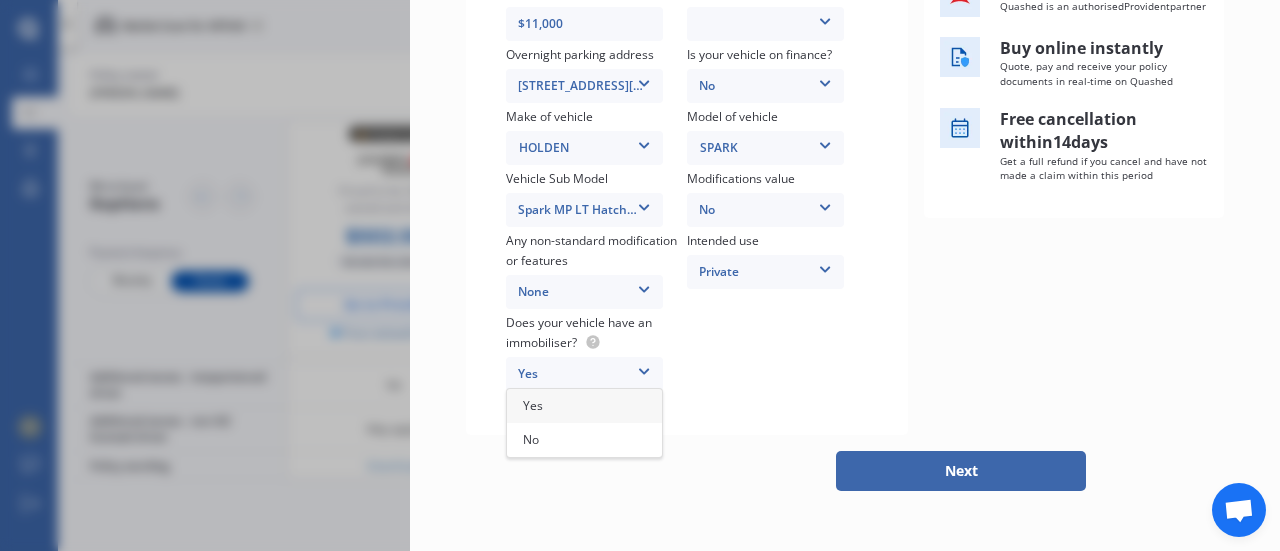 click on "Yes" at bounding box center [584, 406] 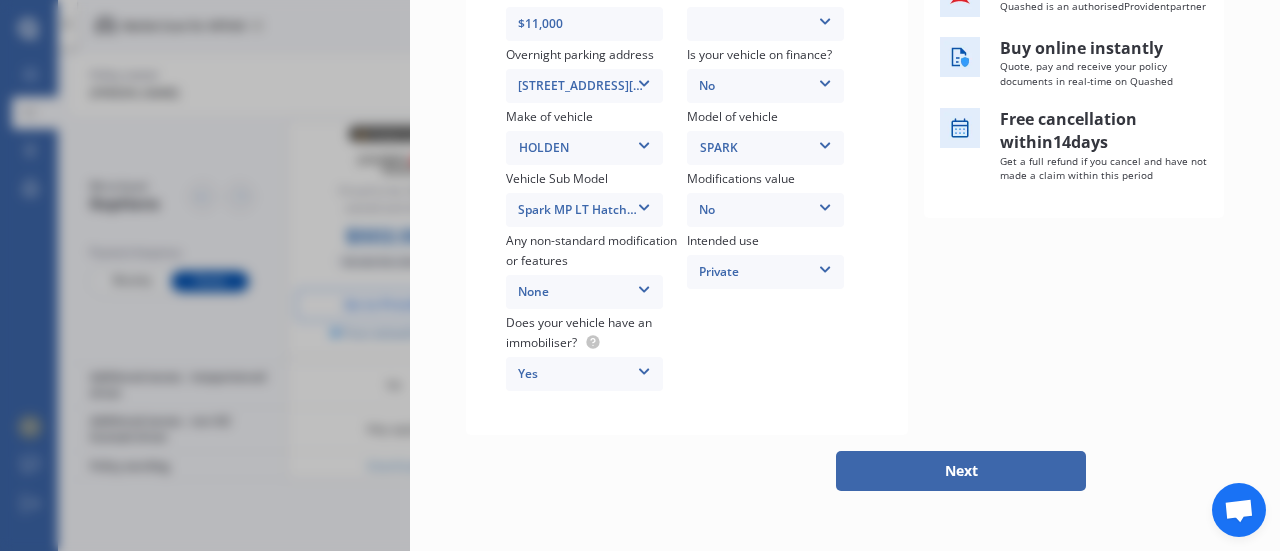 click on "Next" at bounding box center (961, 471) 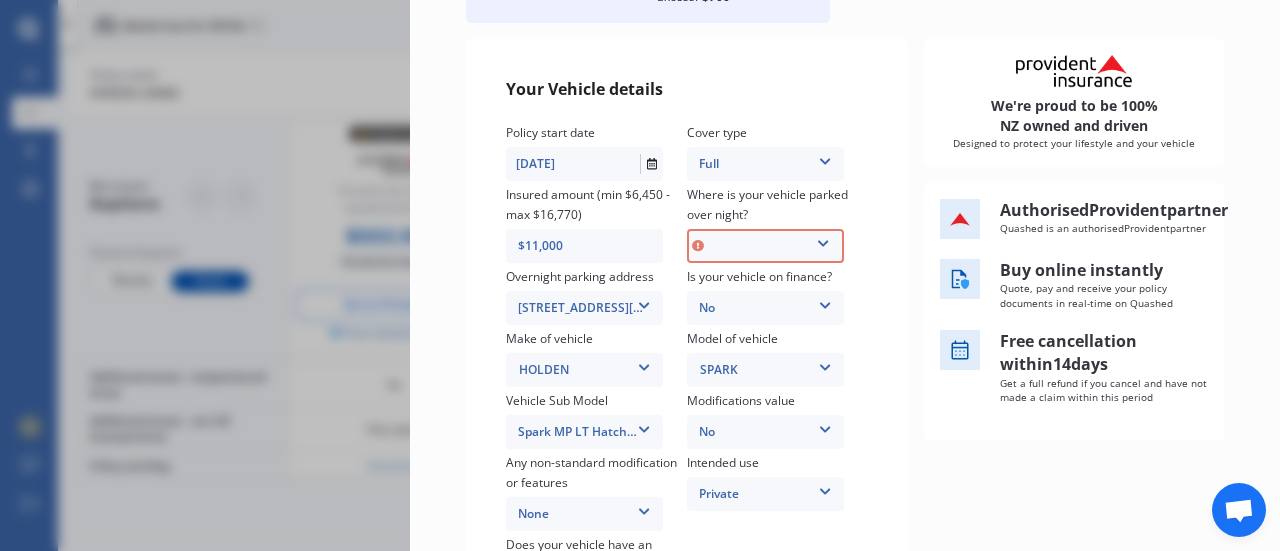 scroll, scrollTop: 139, scrollLeft: 0, axis: vertical 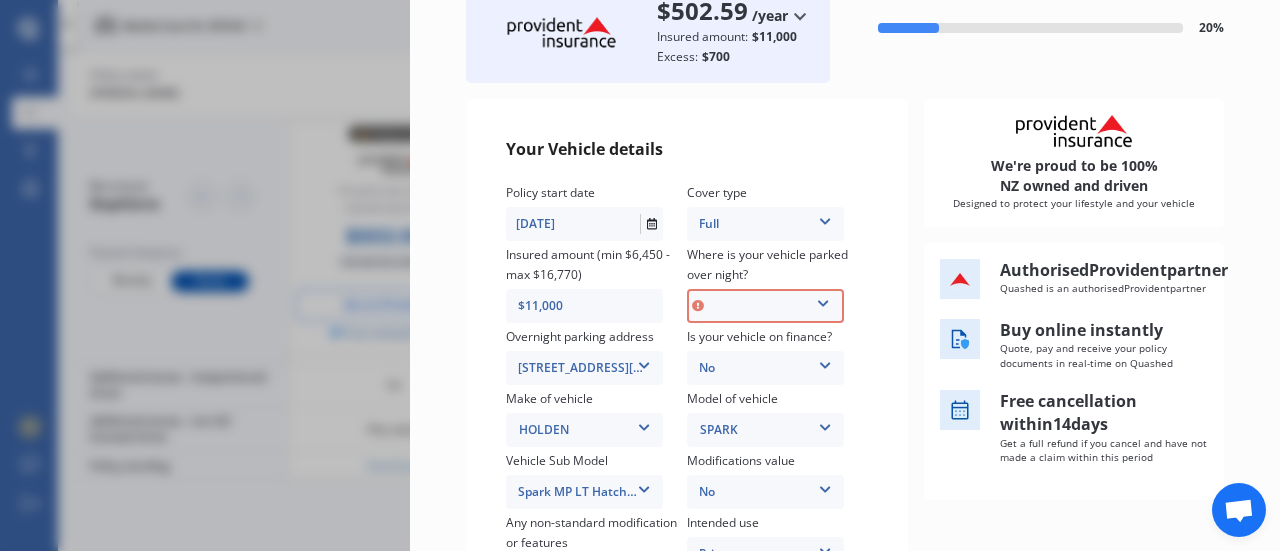 click on "Garage (fully enclosed) Off Street Parking Other" at bounding box center (765, 306) 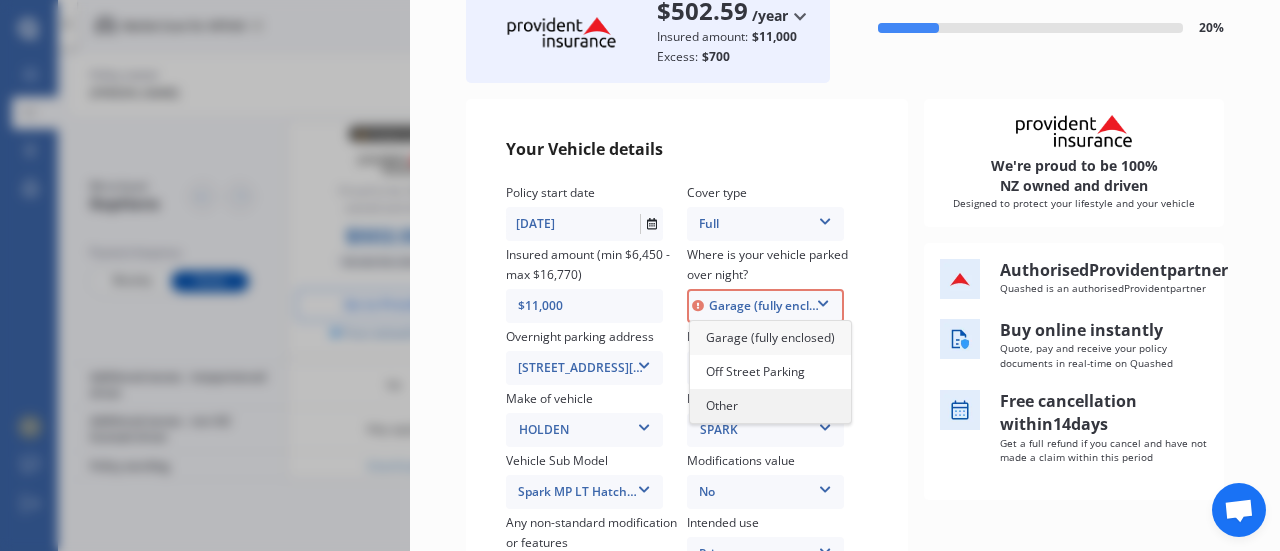 click on "Other" at bounding box center (770, 406) 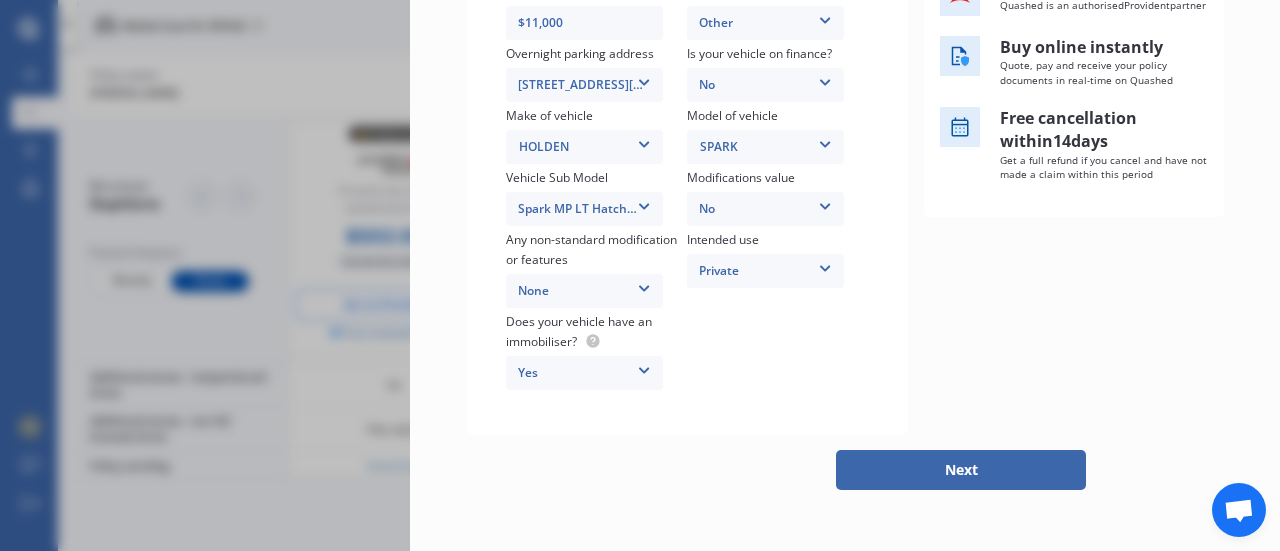 scroll, scrollTop: 455, scrollLeft: 0, axis: vertical 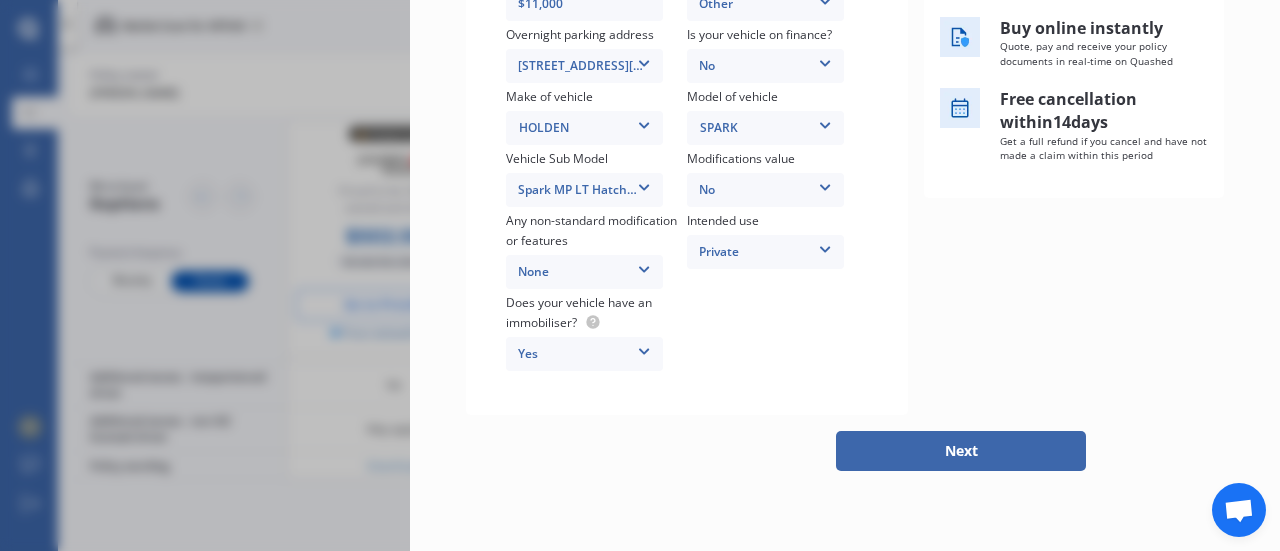 click on "Next" at bounding box center [961, 451] 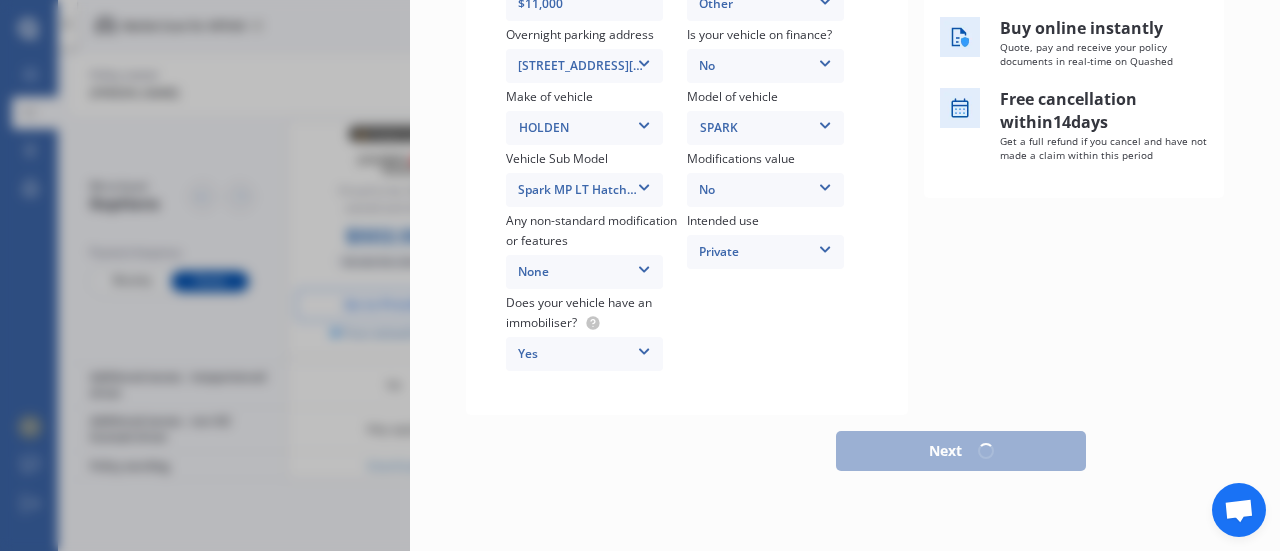 scroll, scrollTop: 444, scrollLeft: 0, axis: vertical 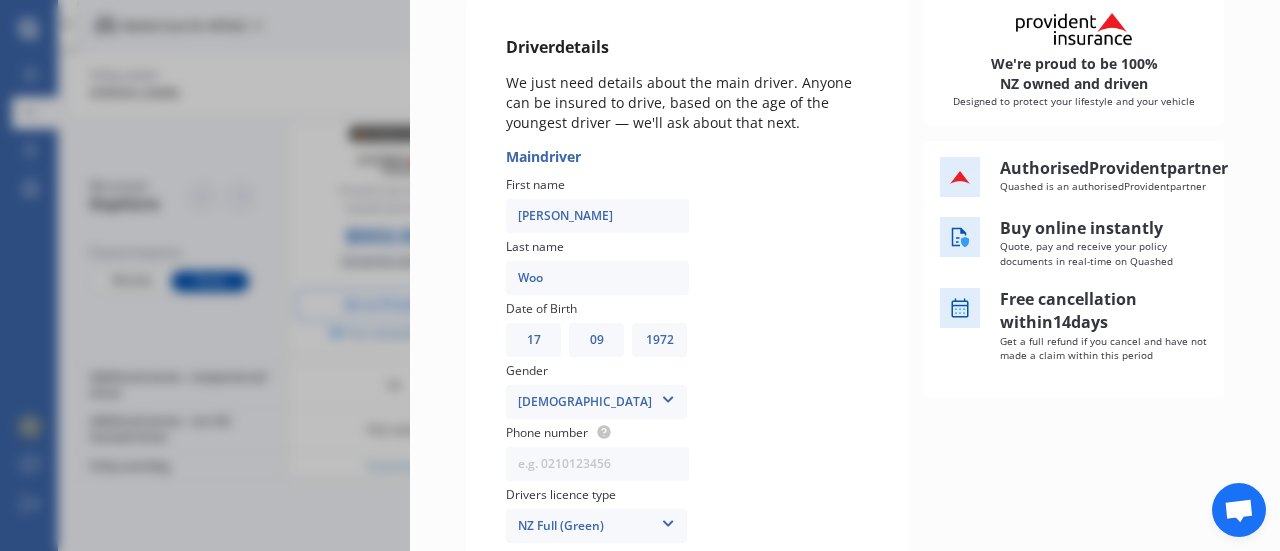 click on "Chris" at bounding box center [597, 216] 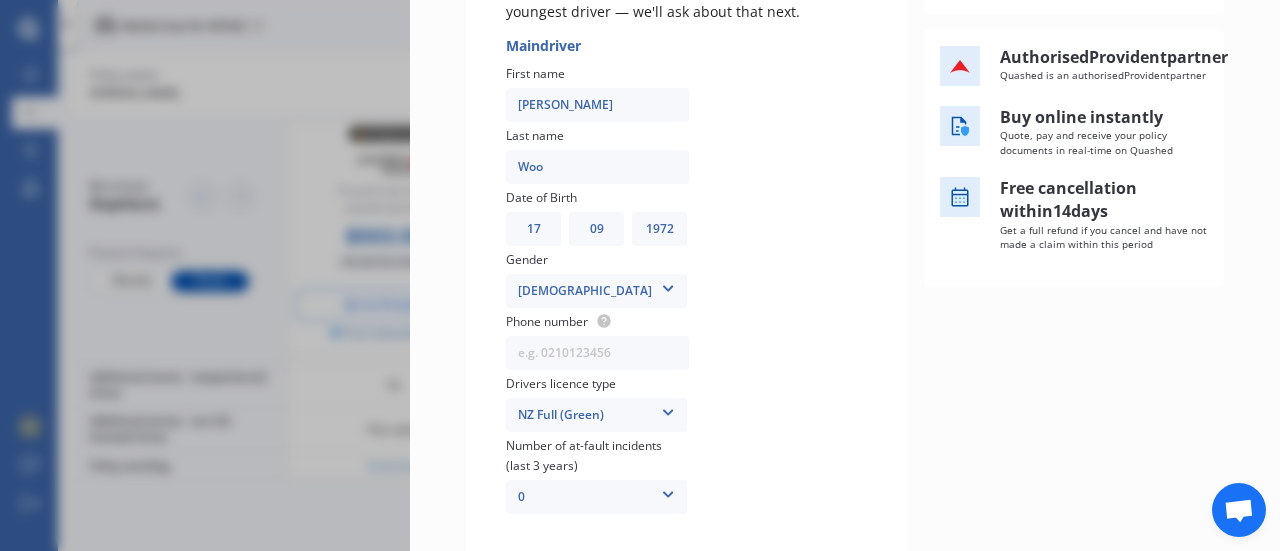 scroll, scrollTop: 354, scrollLeft: 0, axis: vertical 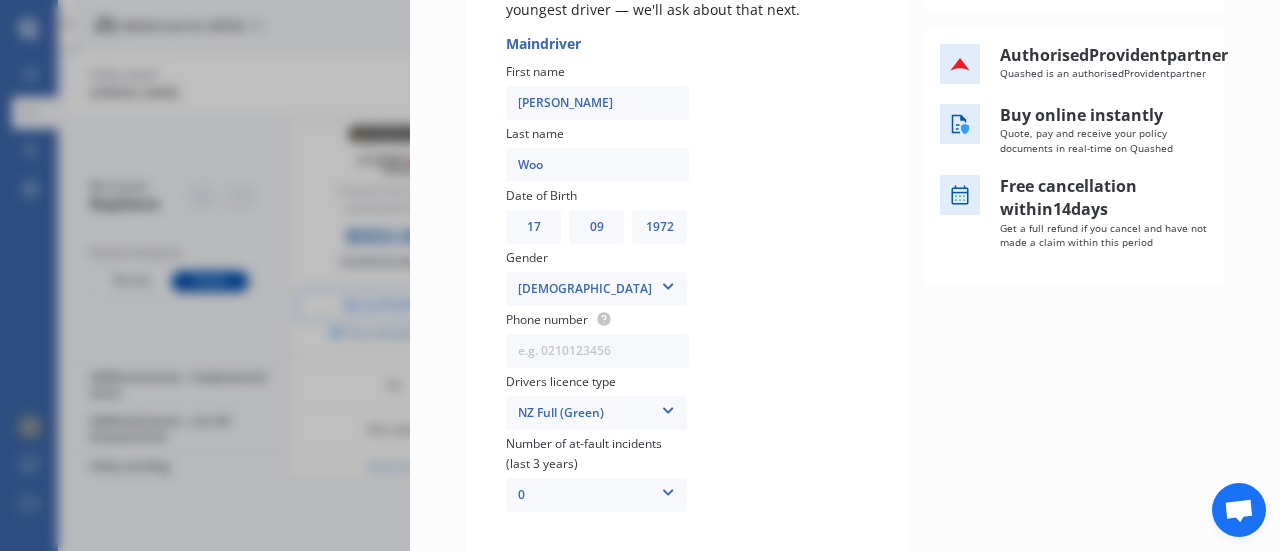 type on "Christine" 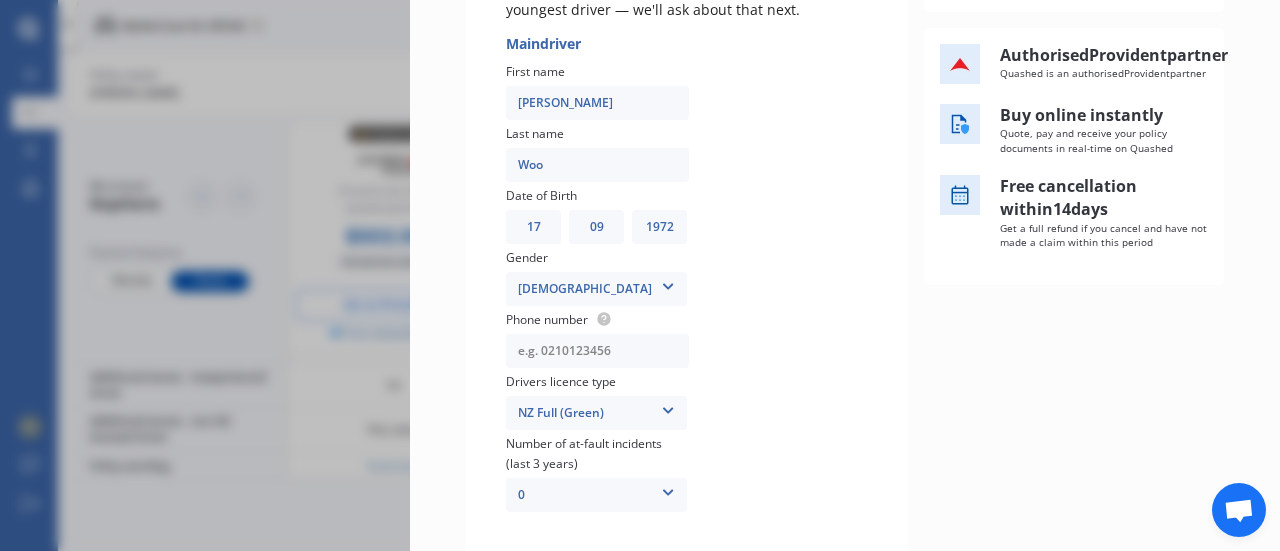 click at bounding box center (597, 351) 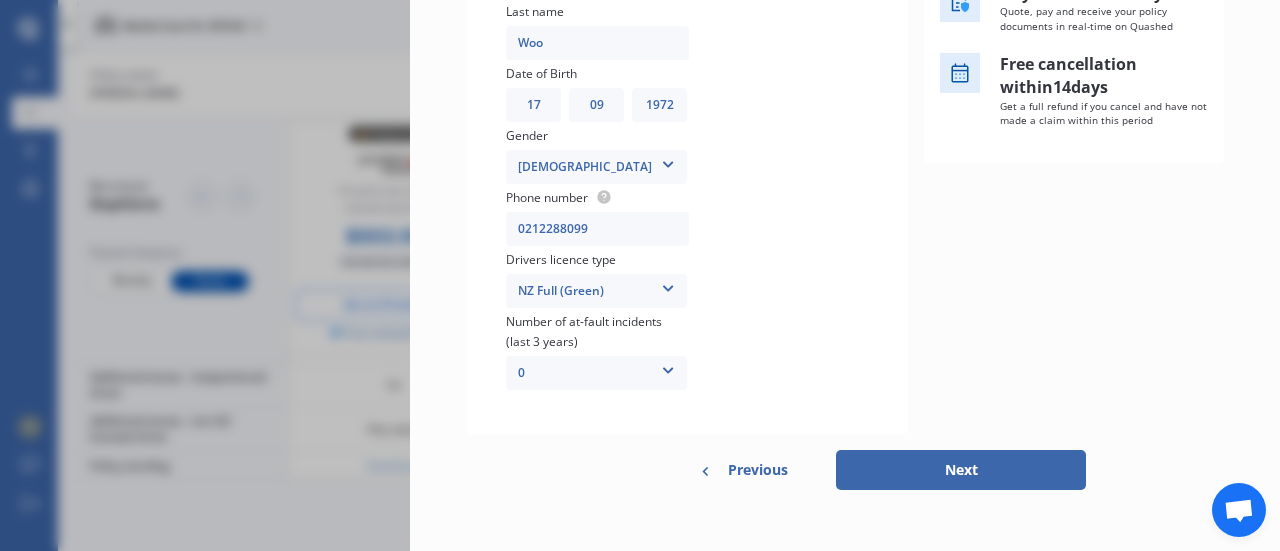 scroll, scrollTop: 478, scrollLeft: 0, axis: vertical 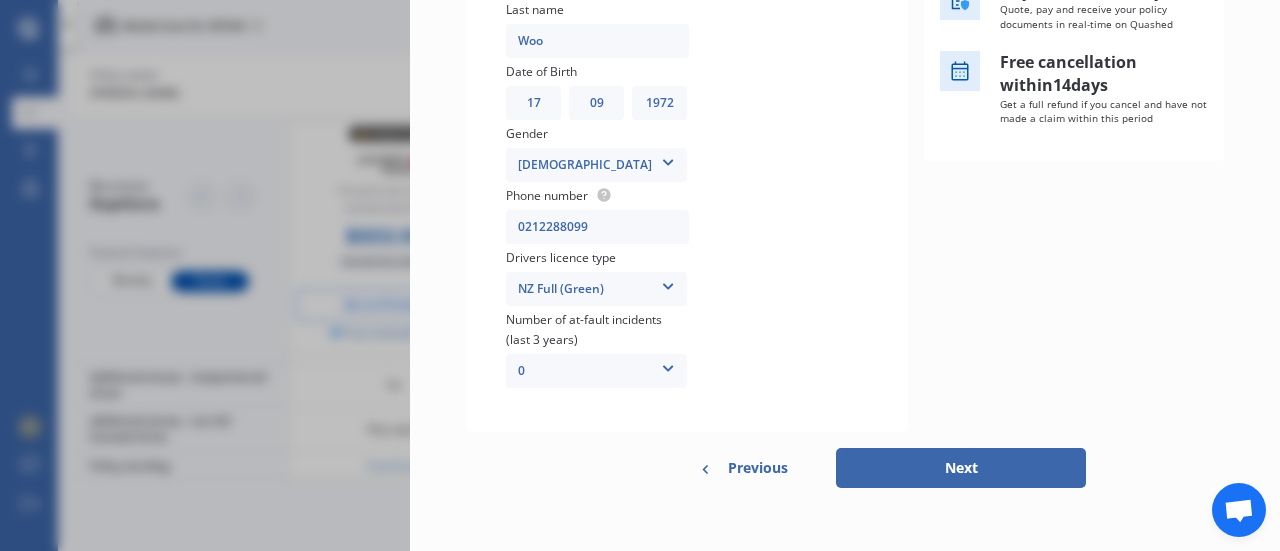 type on "0212288099" 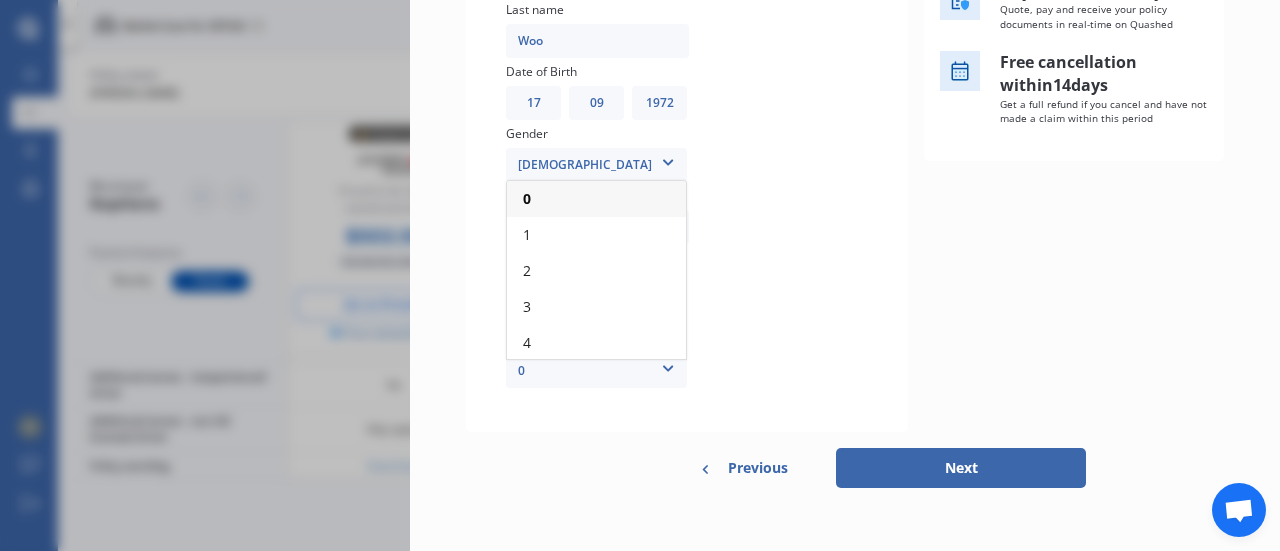 click on "0" at bounding box center (596, 371) 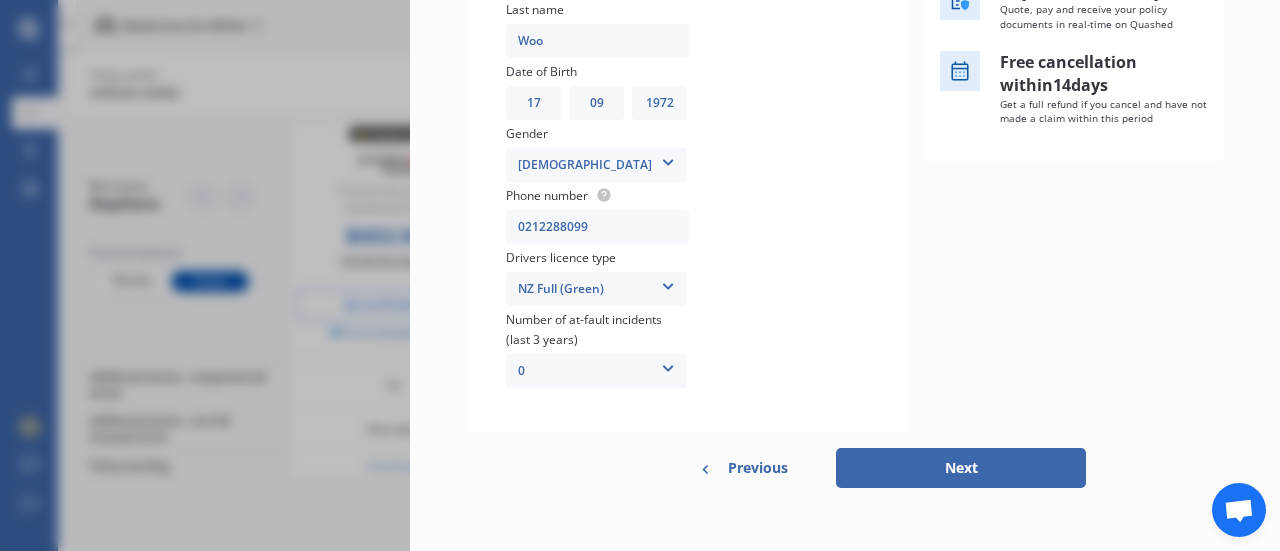 click on "Next" at bounding box center (961, 468) 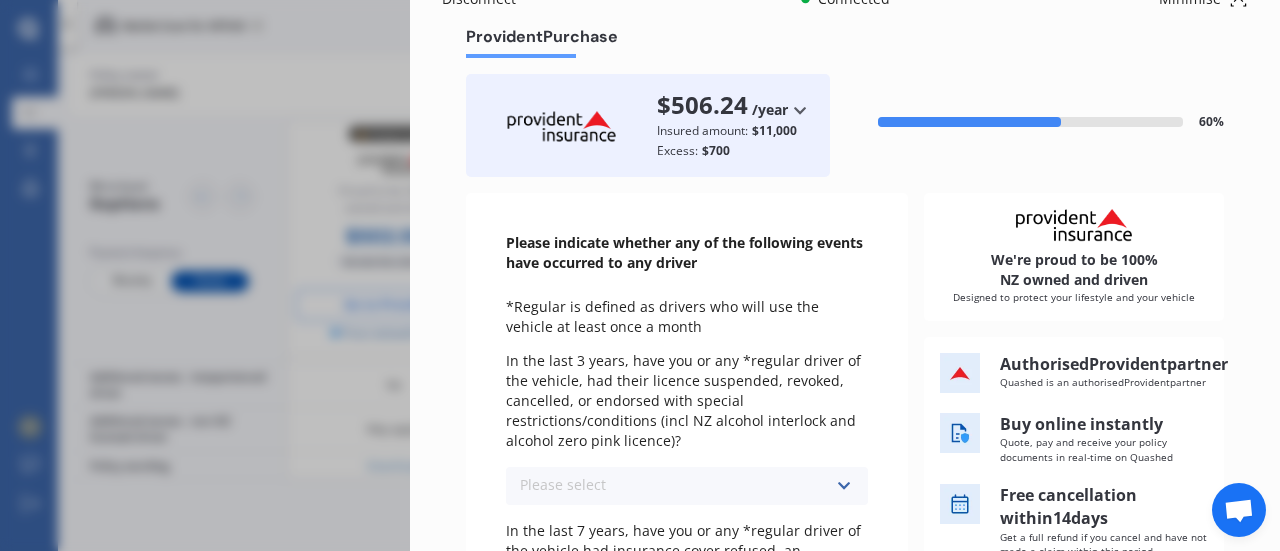 scroll, scrollTop: 42, scrollLeft: 0, axis: vertical 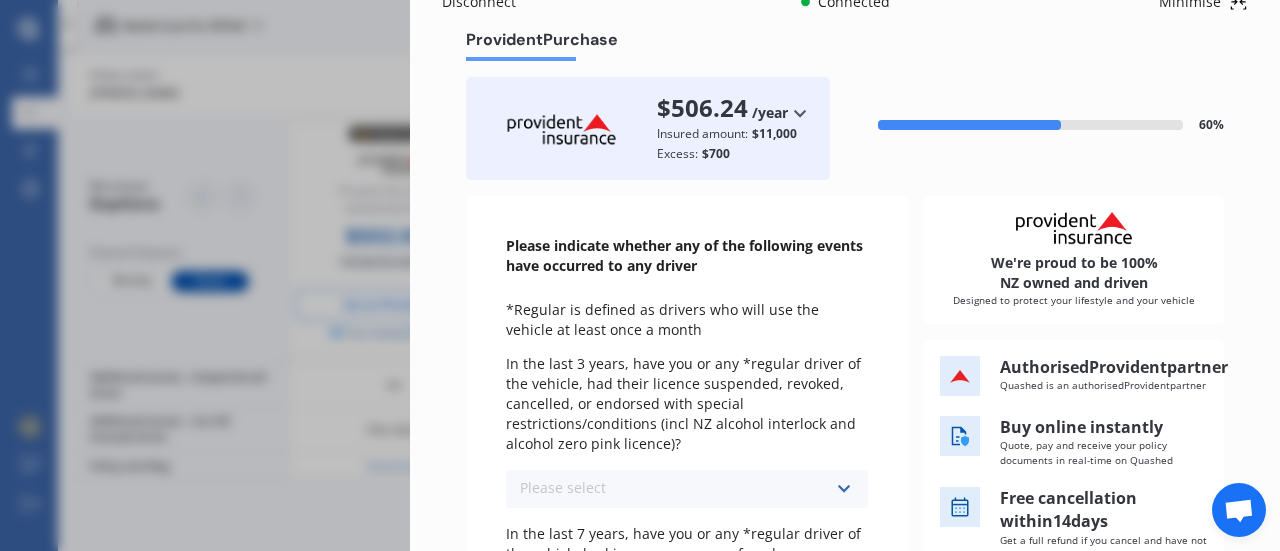 click on "Please select No Yes" at bounding box center (687, 489) 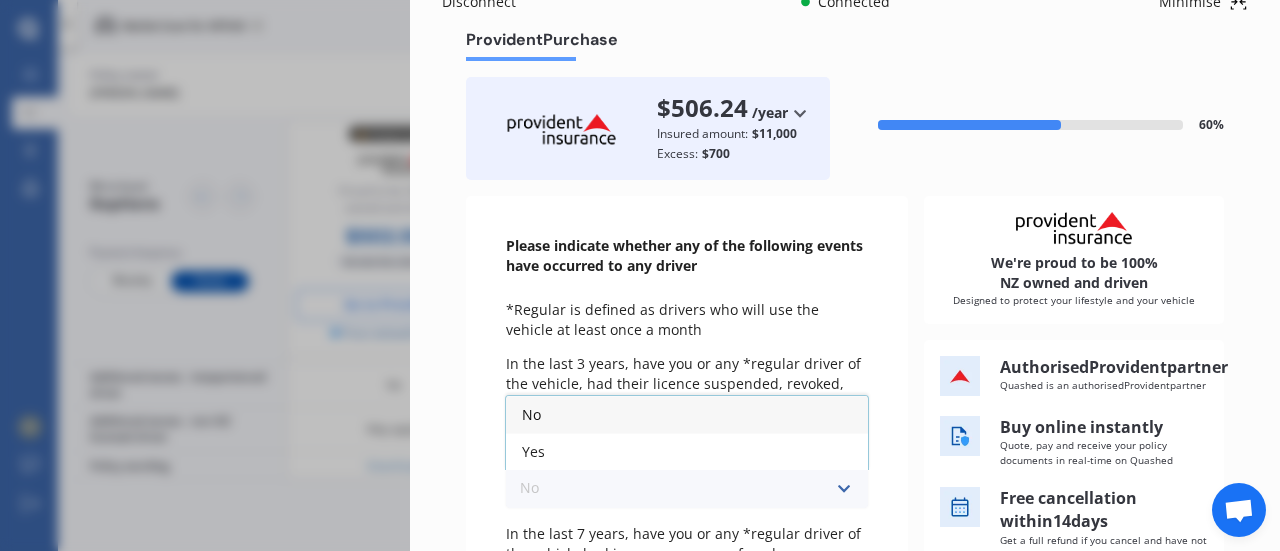 click on "No" at bounding box center (687, 414) 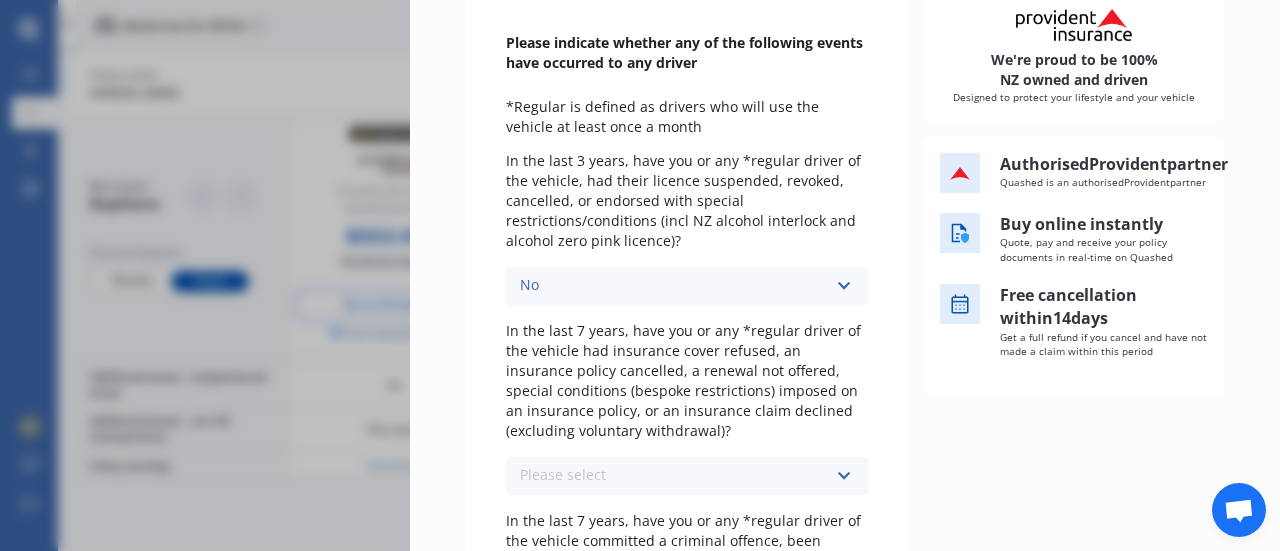 scroll, scrollTop: 251, scrollLeft: 0, axis: vertical 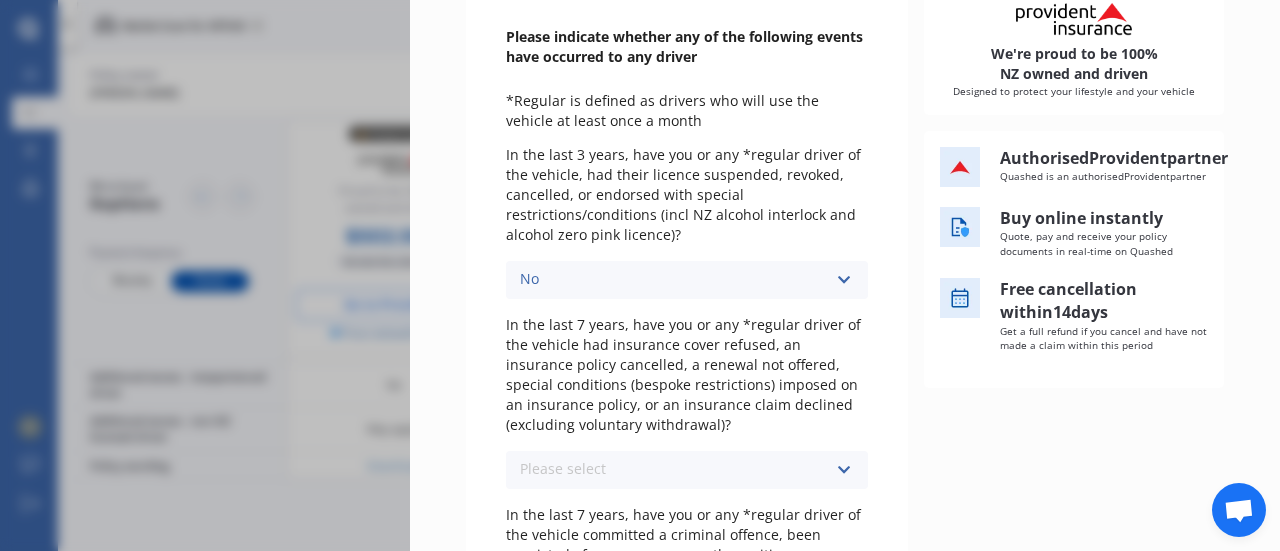 click on "Please select No Yes" at bounding box center [687, 470] 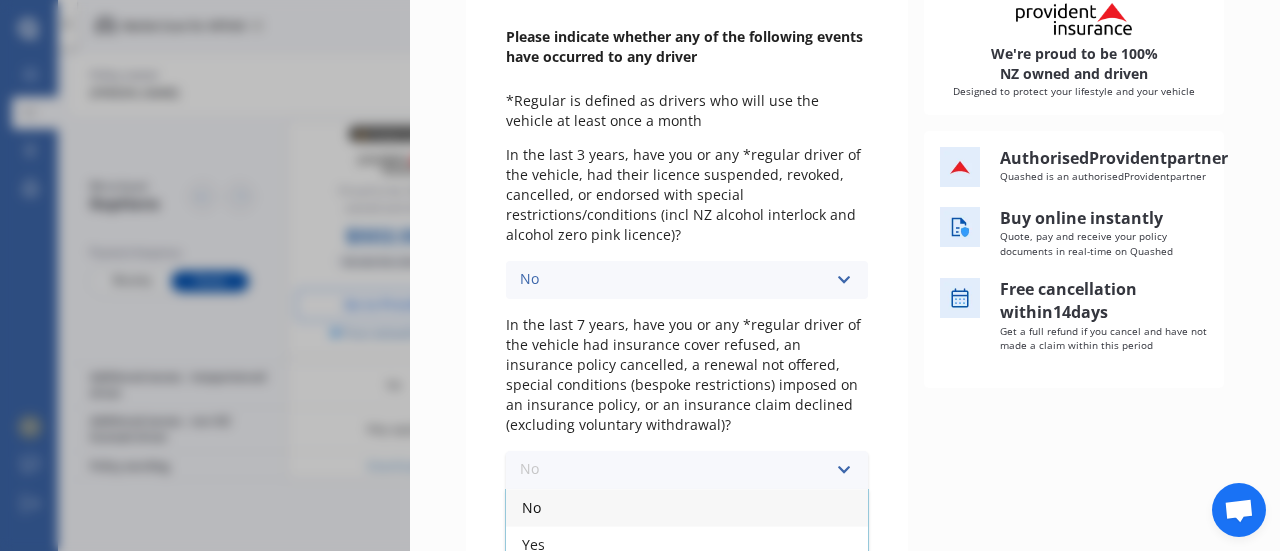 click on "No" at bounding box center (687, 507) 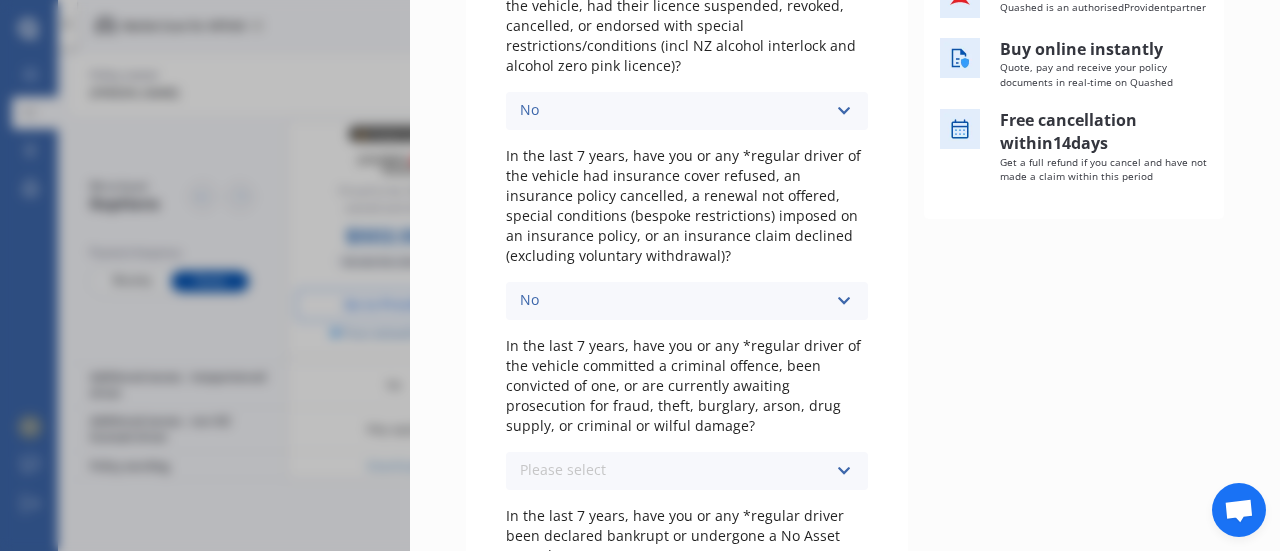 scroll, scrollTop: 421, scrollLeft: 0, axis: vertical 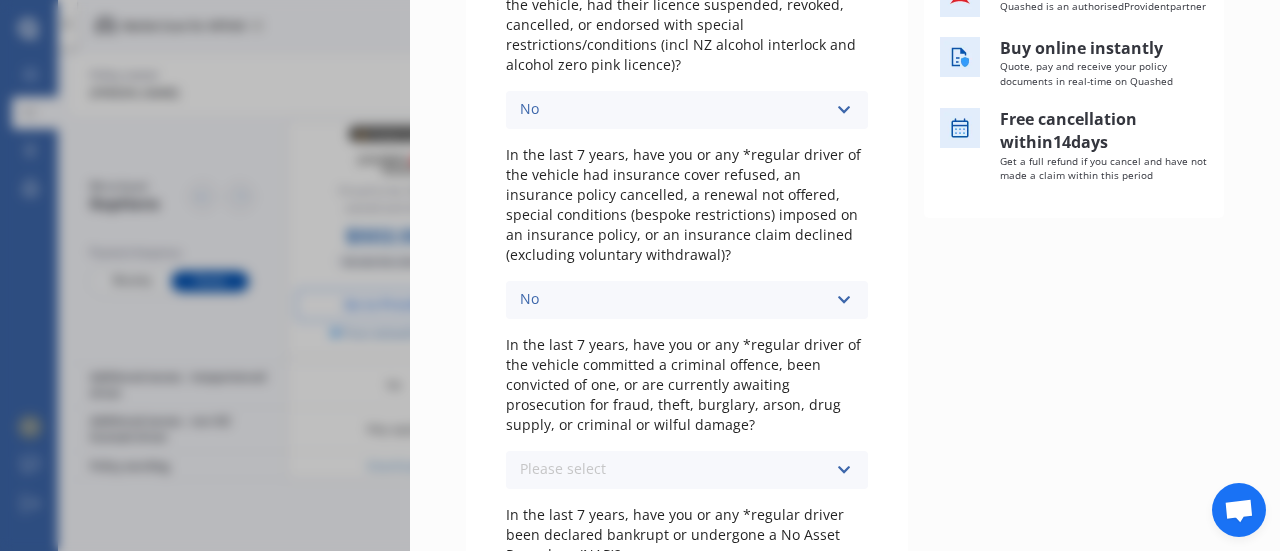 click on "Please select No Yes" at bounding box center [687, 470] 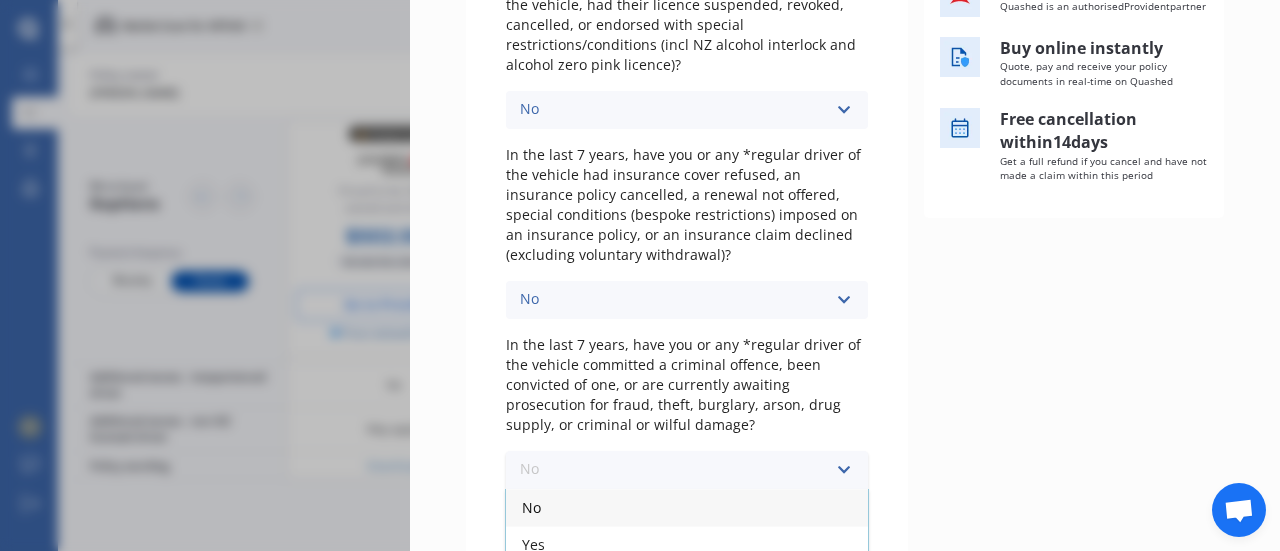 click on "No" at bounding box center (687, 507) 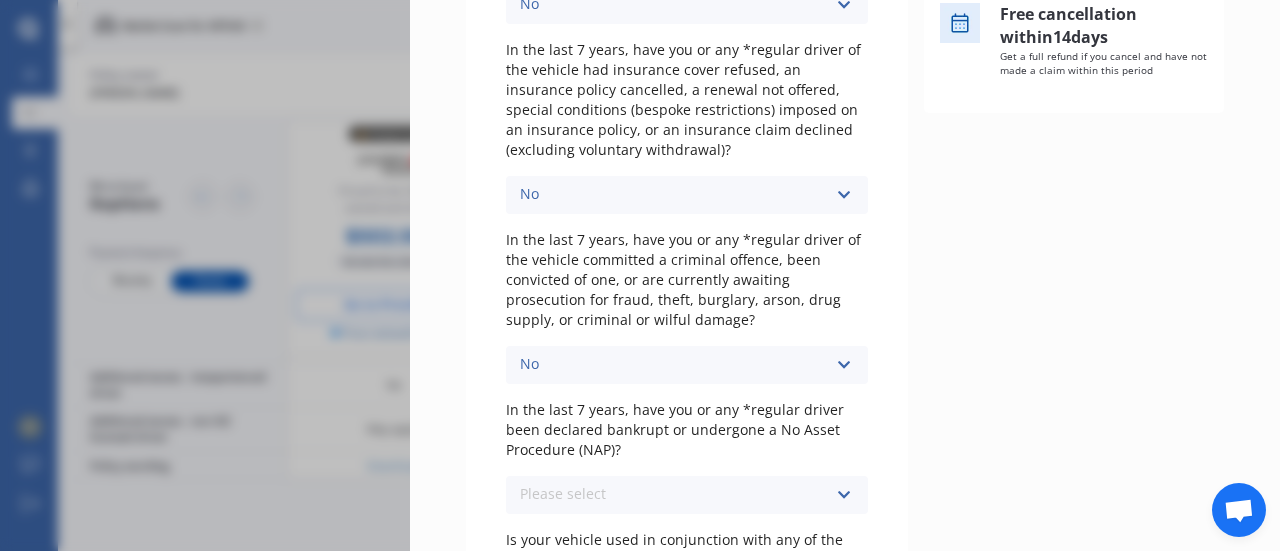 scroll, scrollTop: 528, scrollLeft: 0, axis: vertical 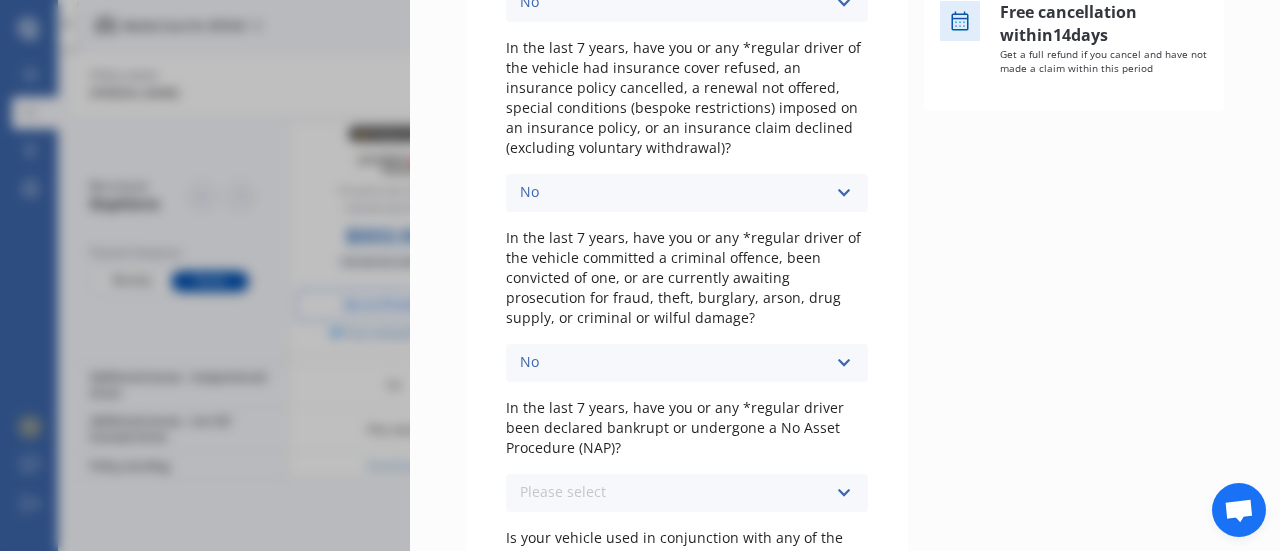 click on "Please select No Yes" at bounding box center (687, 493) 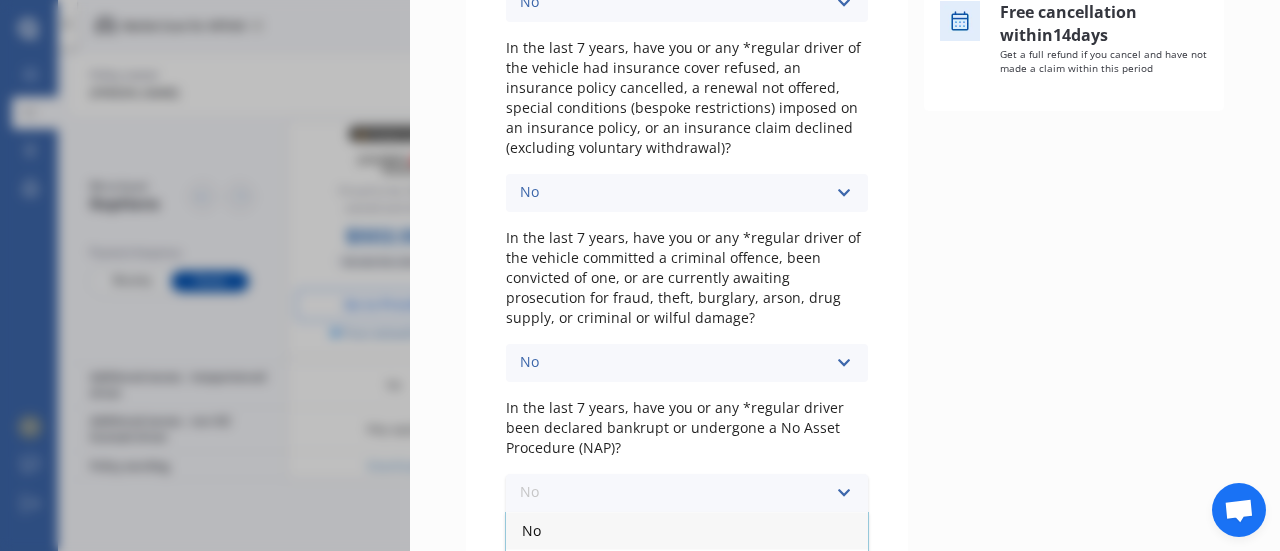 click on "No" at bounding box center [687, 530] 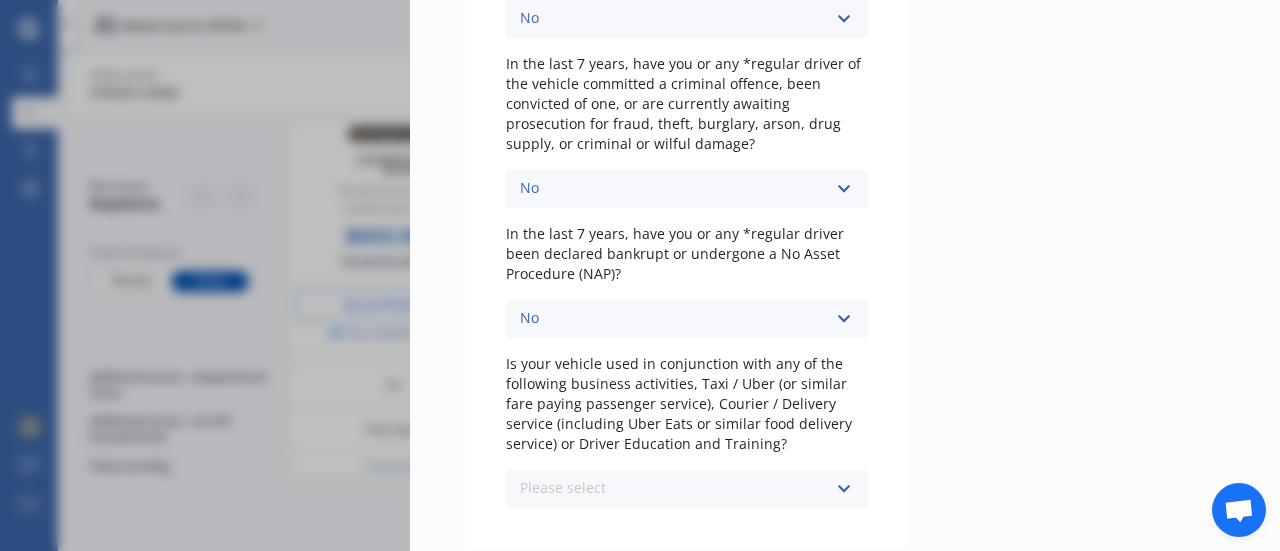 scroll, scrollTop: 703, scrollLeft: 0, axis: vertical 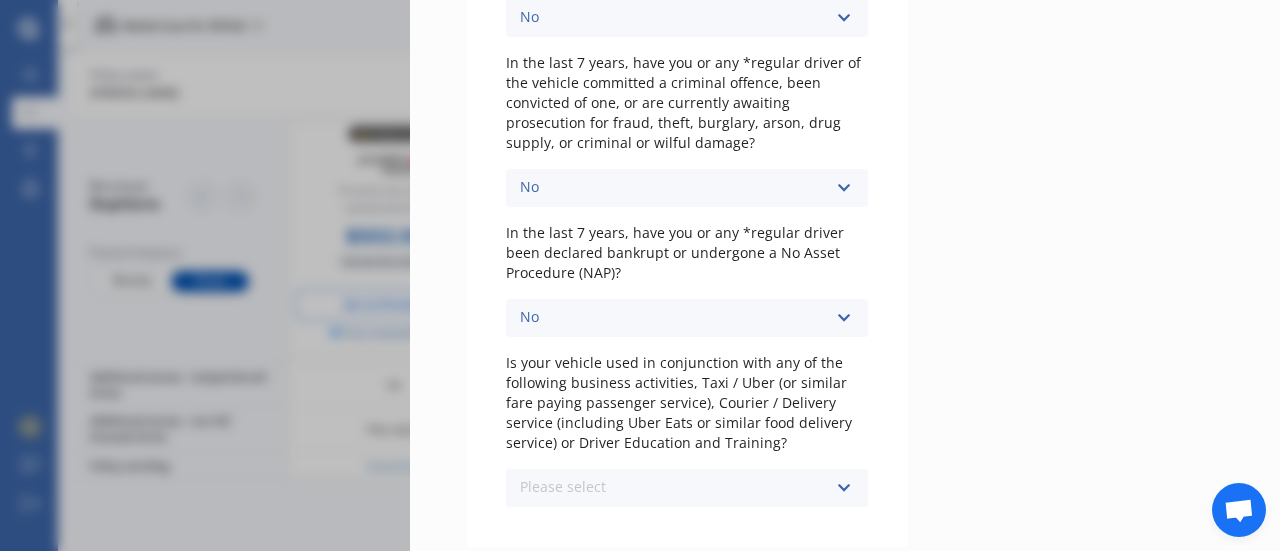 click on "Please select No Yes" at bounding box center (687, 488) 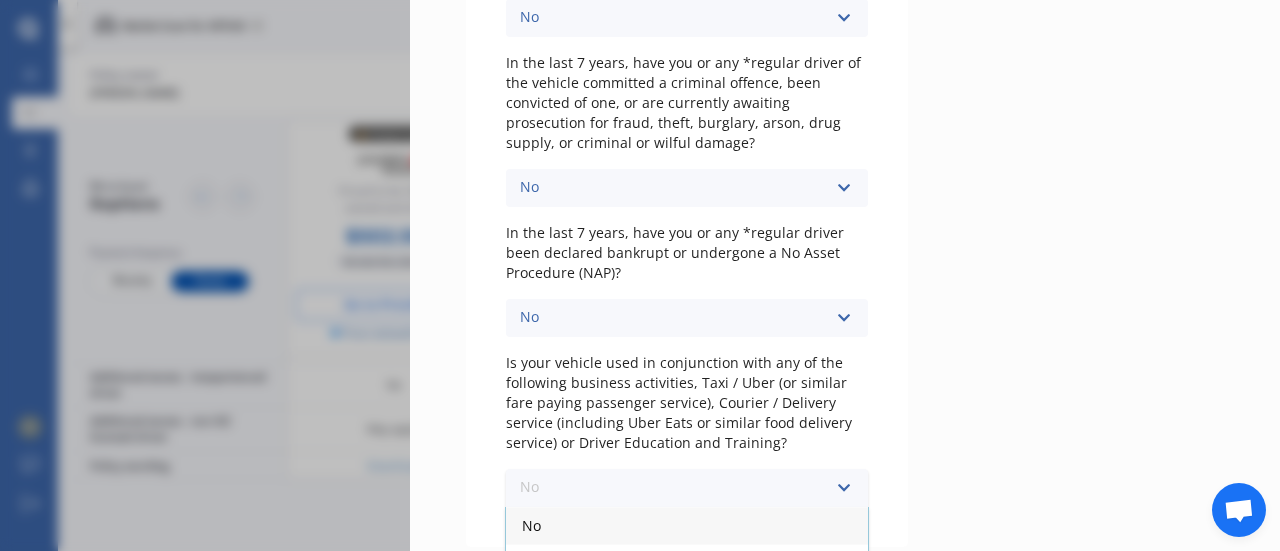 click on "No" at bounding box center (687, 525) 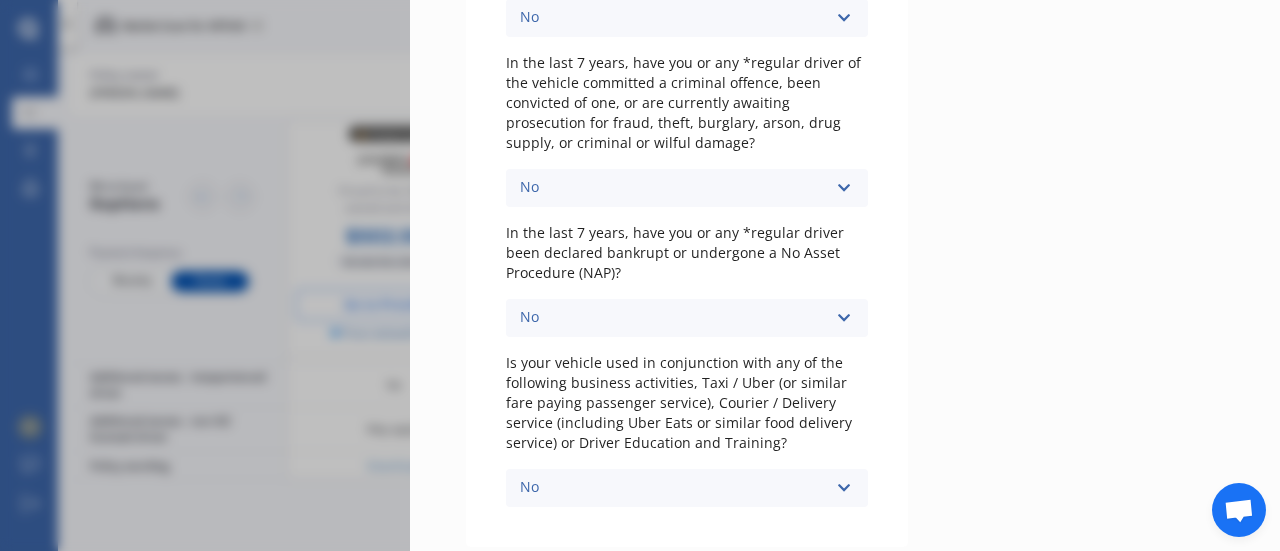 click on "Next" at bounding box center (961, 583) 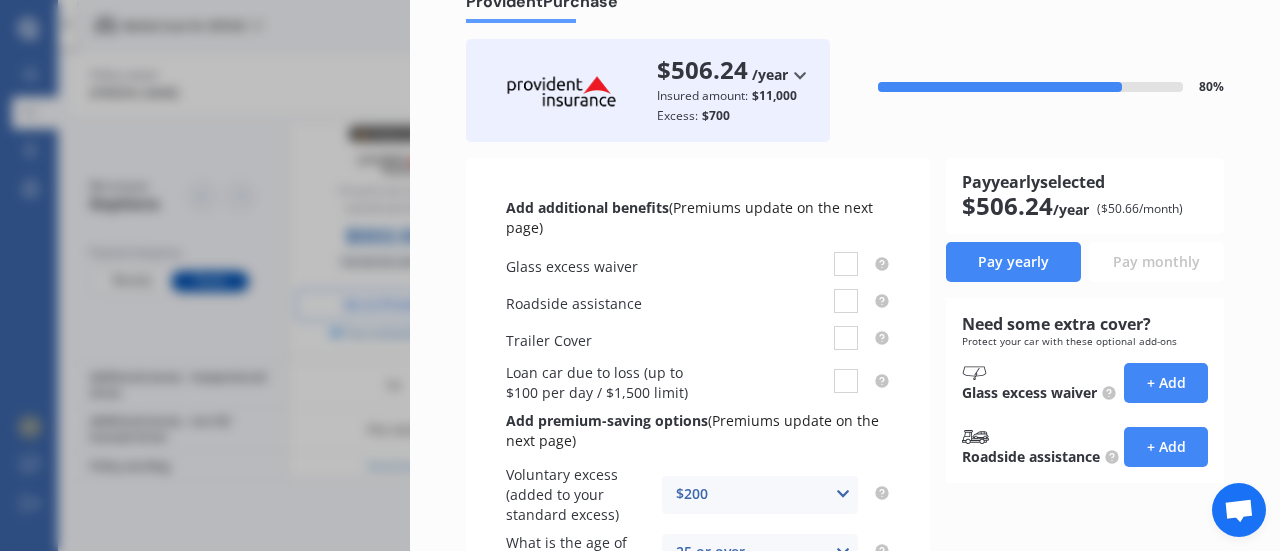 scroll, scrollTop: 88, scrollLeft: 0, axis: vertical 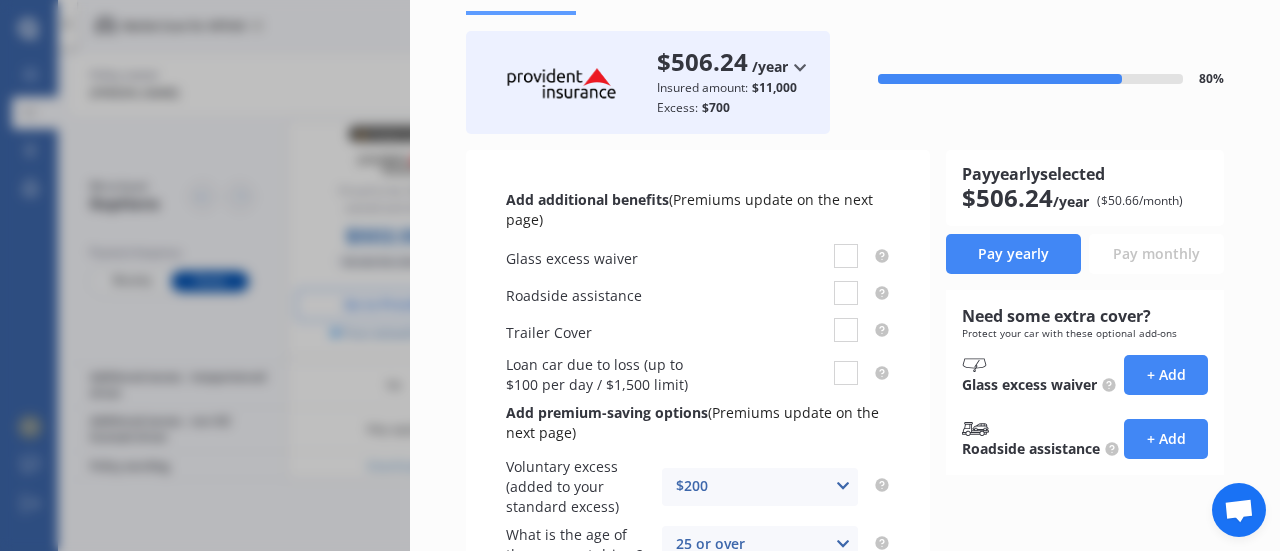 click on "Pay yearly" at bounding box center (1013, 254) 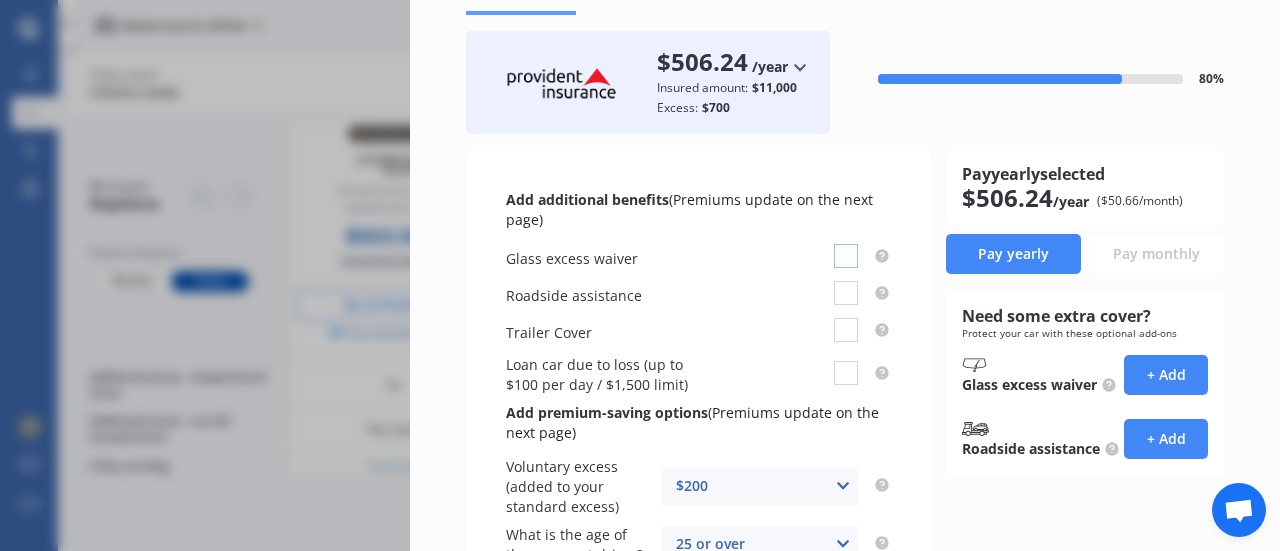 click at bounding box center (846, 244) 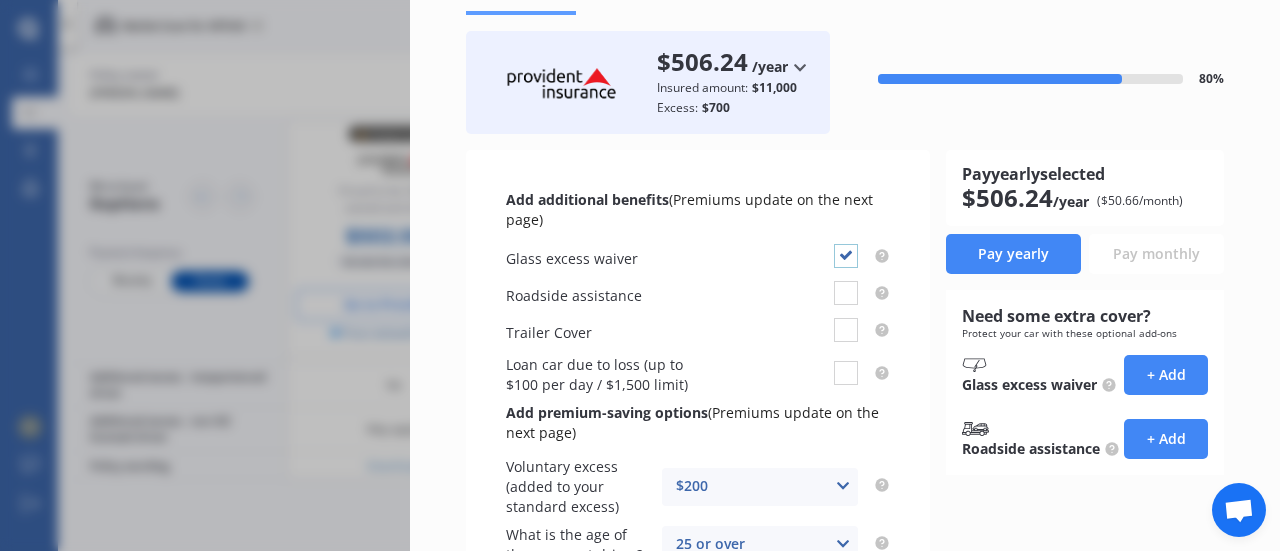 checkbox on "true" 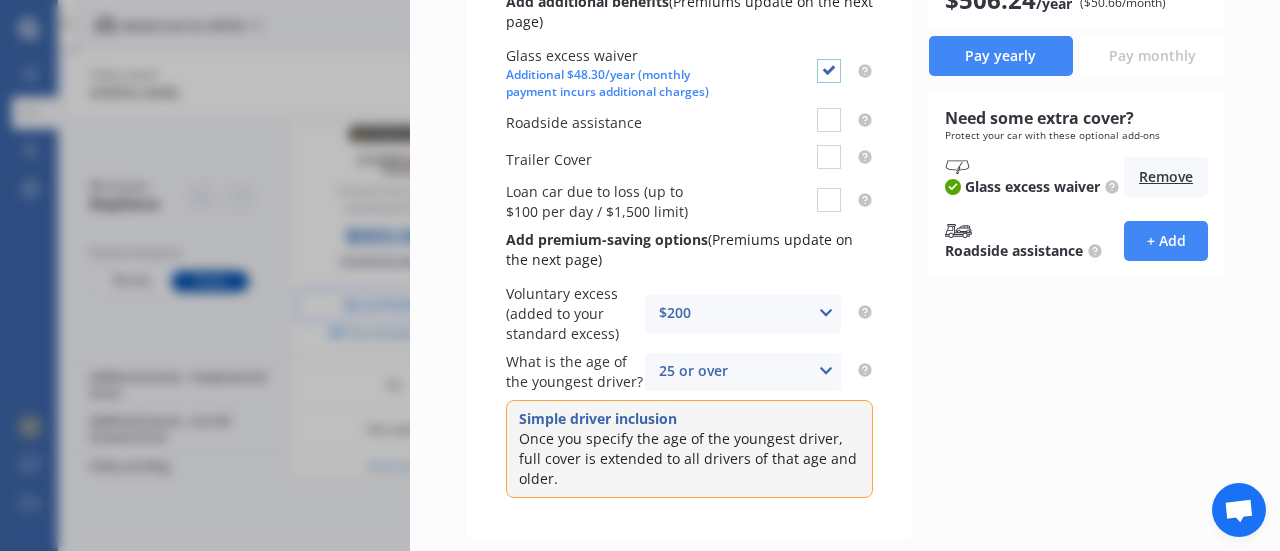 scroll, scrollTop: 289, scrollLeft: 0, axis: vertical 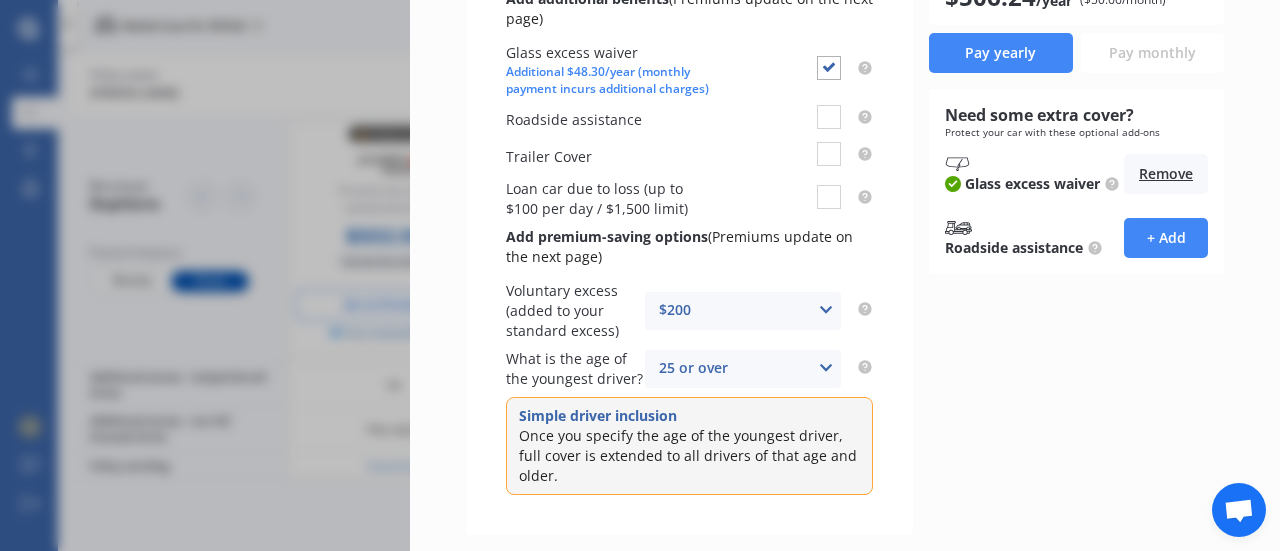 click on "25 or over 16 17 18 19 20 21 22 23 24 25 or over" at bounding box center (743, 369) 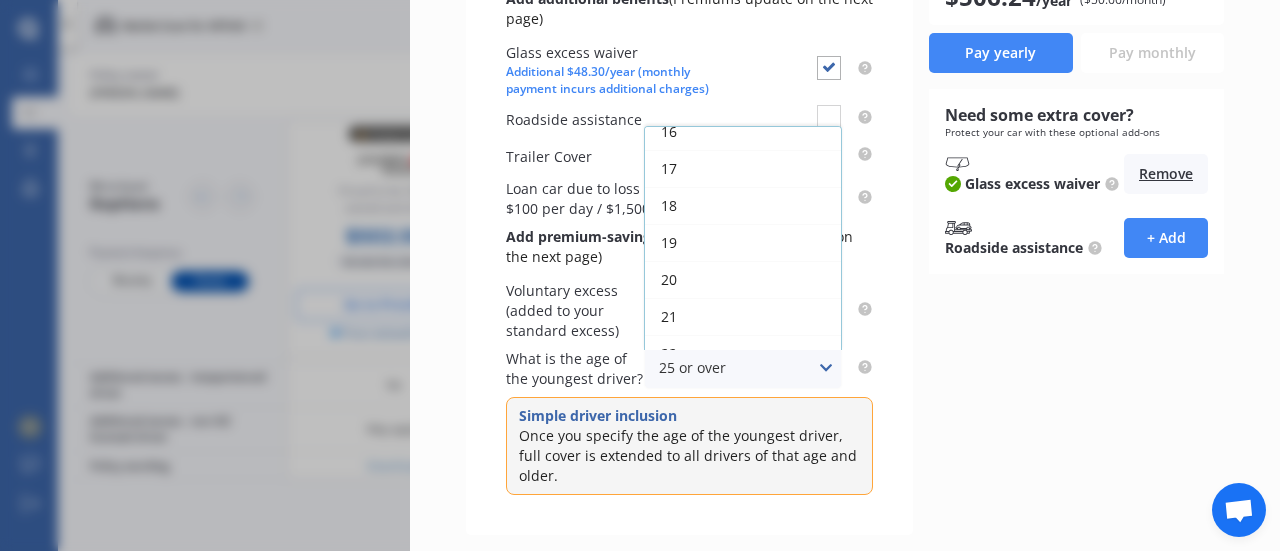 scroll, scrollTop: 12, scrollLeft: 0, axis: vertical 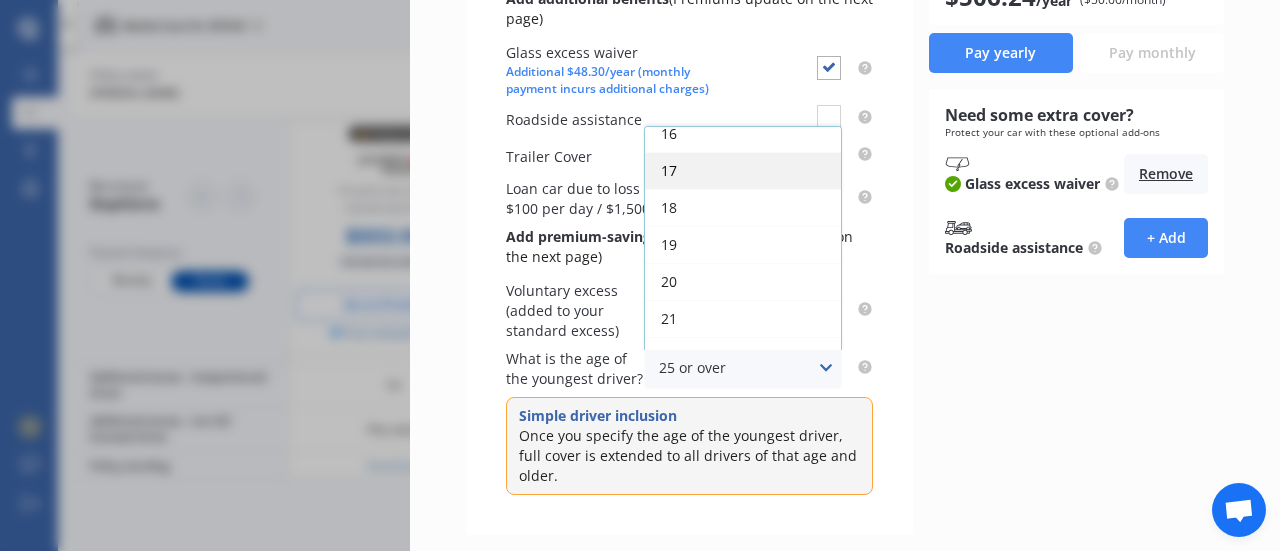 click on "17" at bounding box center (743, 170) 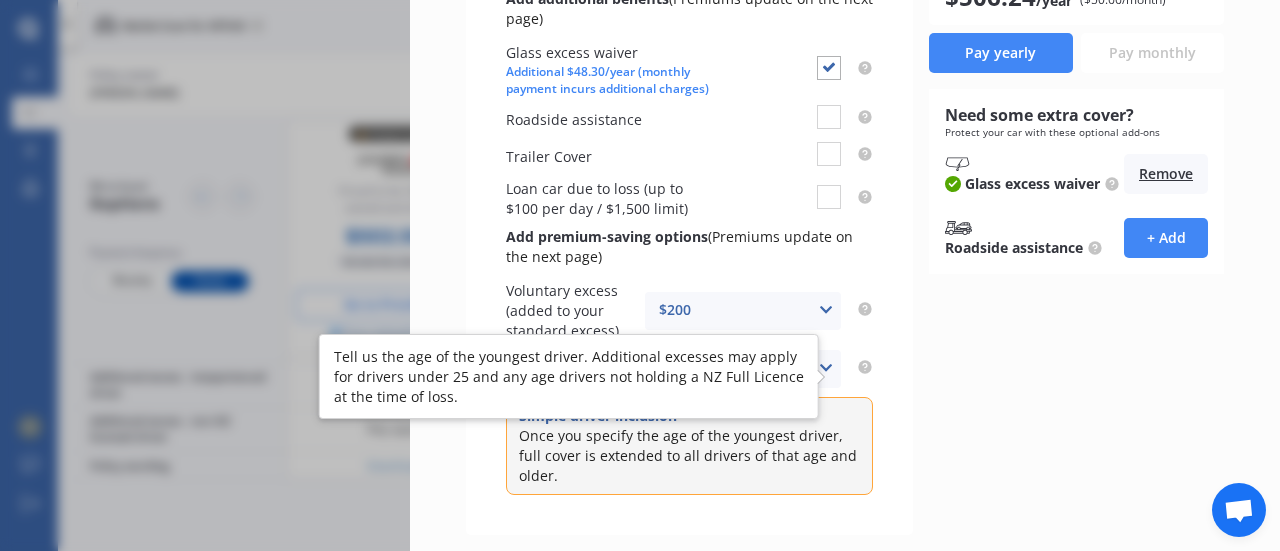 click 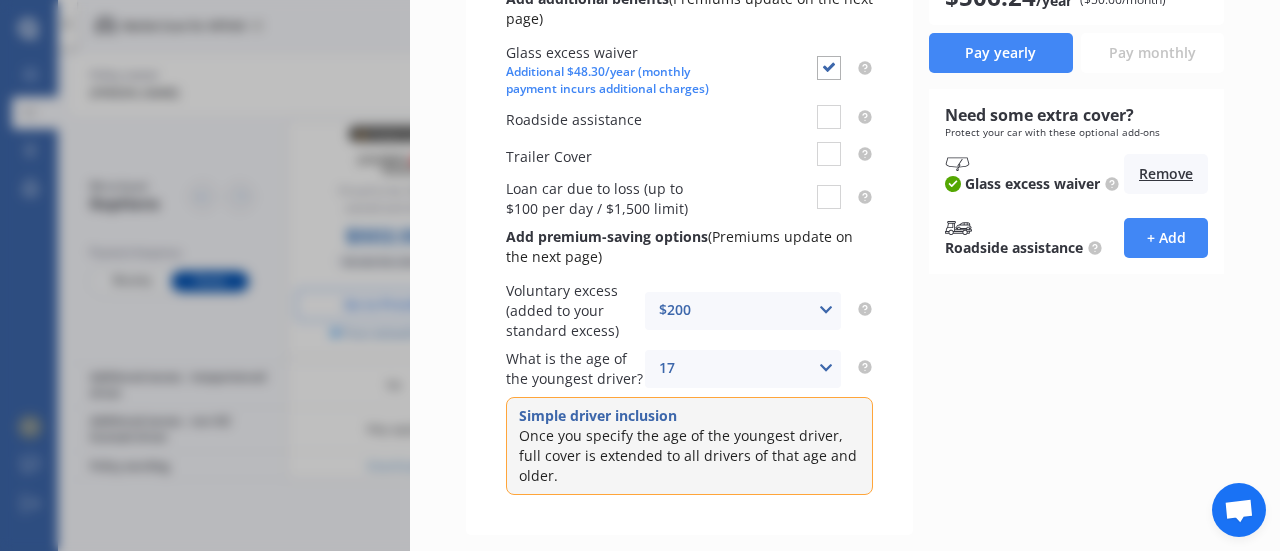 click on "Pay  yearly  selected $ 506.24 /year ($ 50.66 /month) Pay yearly Pay monthly Need some extra cover? Protect your car with these optional add-ons Glass excess waiver Remove Roadside assistance + Add" at bounding box center [1076, 242] 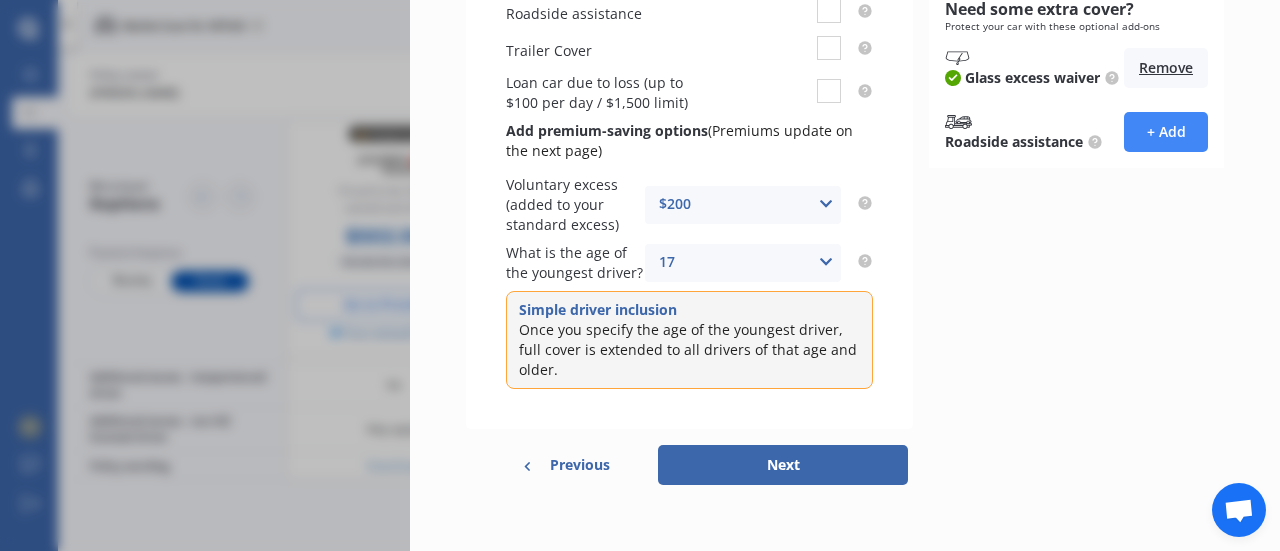 scroll, scrollTop: 396, scrollLeft: 0, axis: vertical 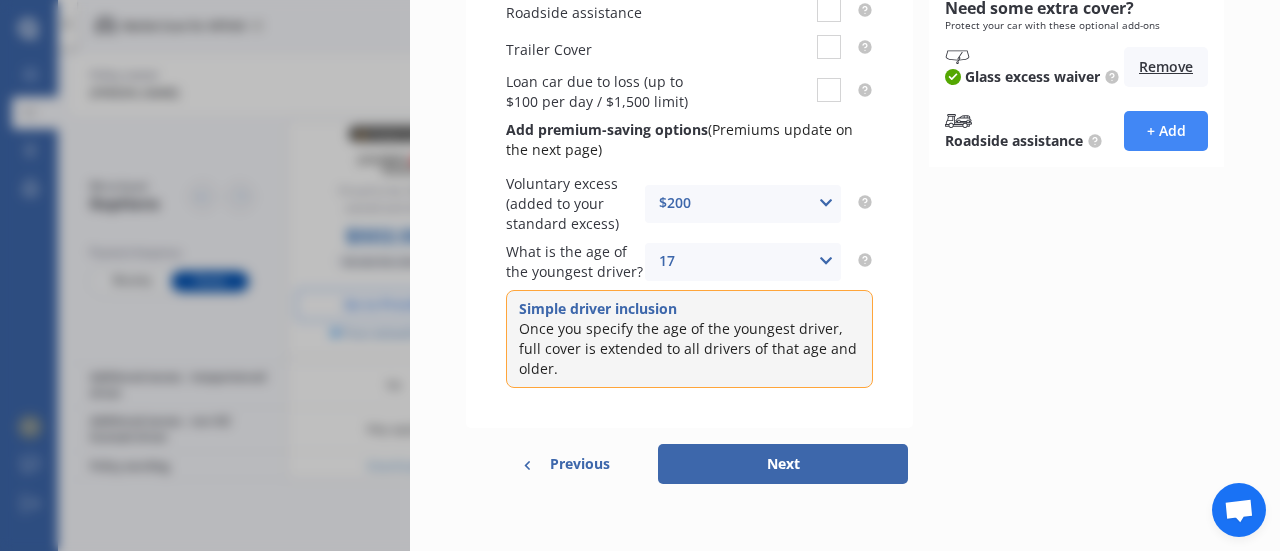 click on "Next" at bounding box center (783, 464) 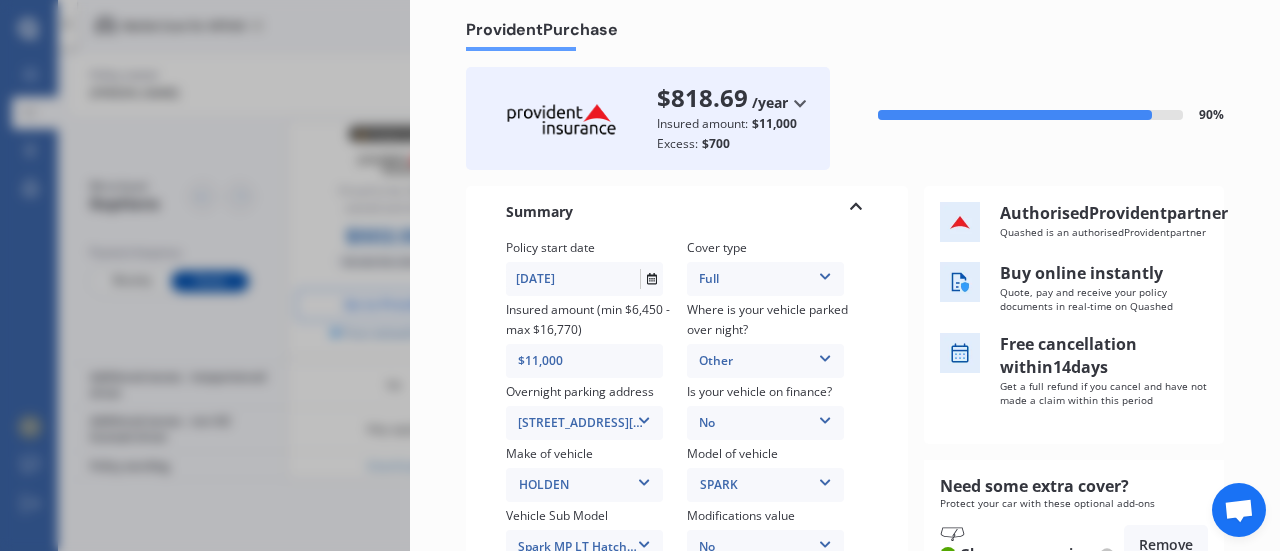 scroll, scrollTop: 57, scrollLeft: 0, axis: vertical 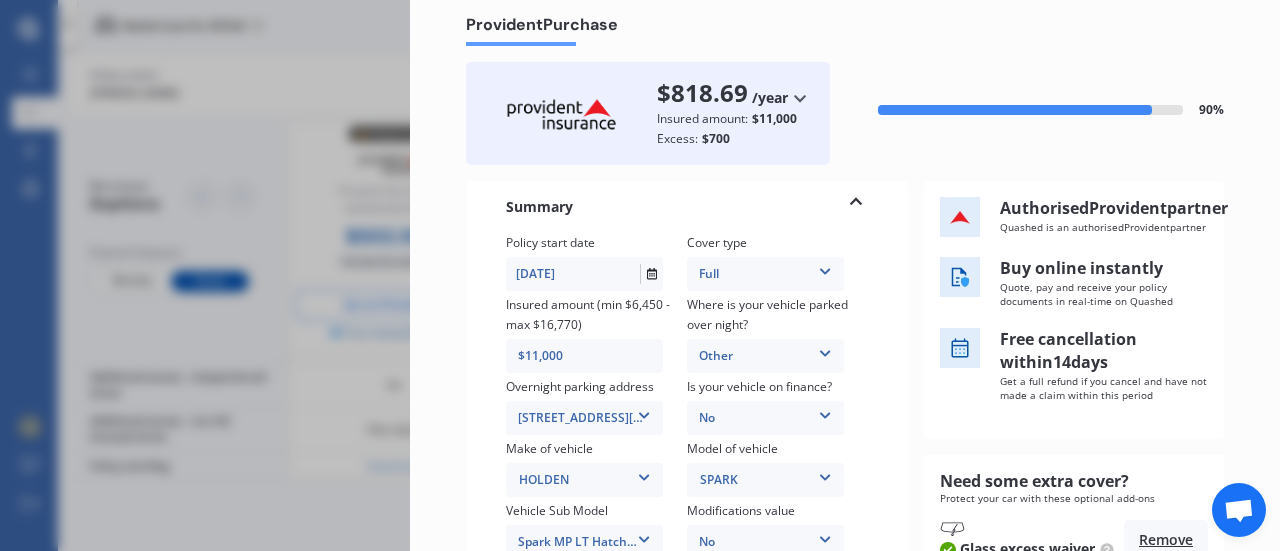 click on "$11,000" at bounding box center [597, 356] 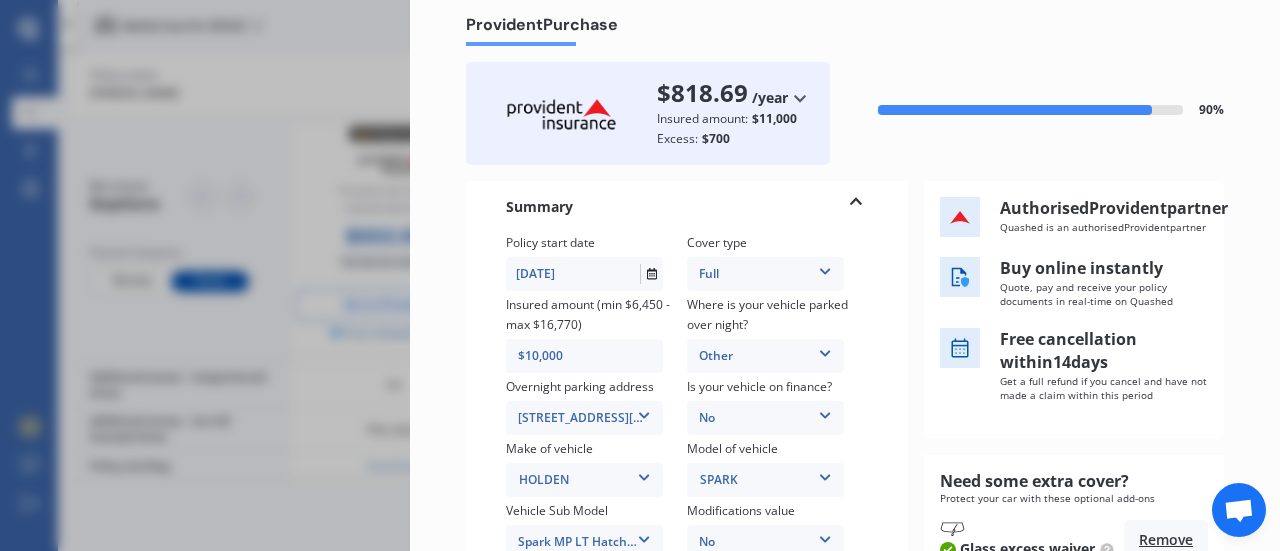 type on "$10,000" 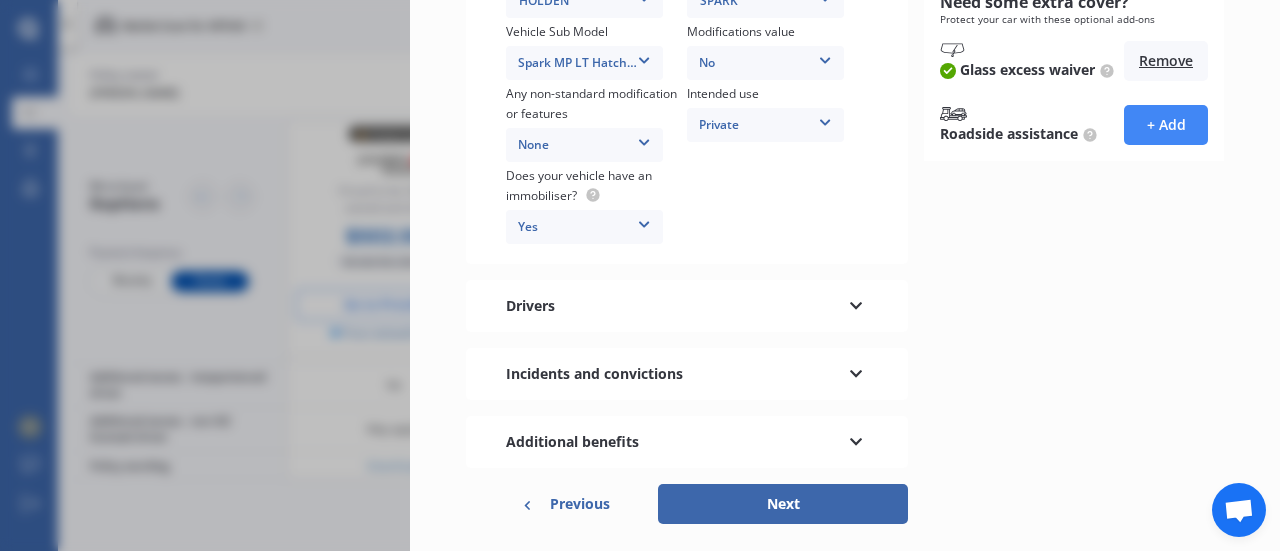 scroll, scrollTop: 546, scrollLeft: 0, axis: vertical 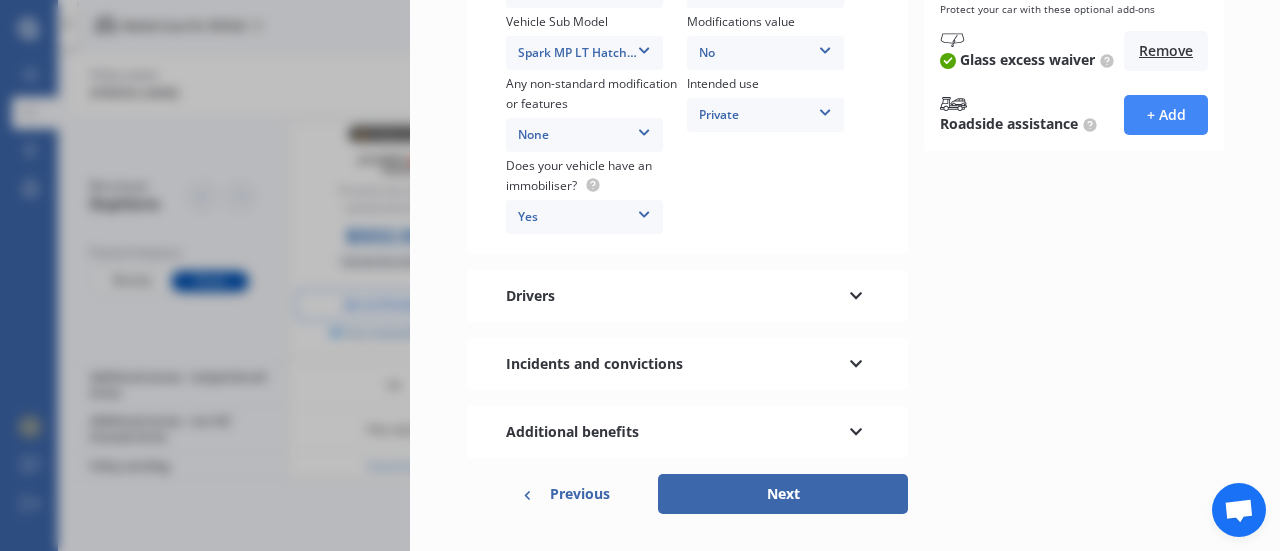 click on "Drivers" at bounding box center (687, 296) 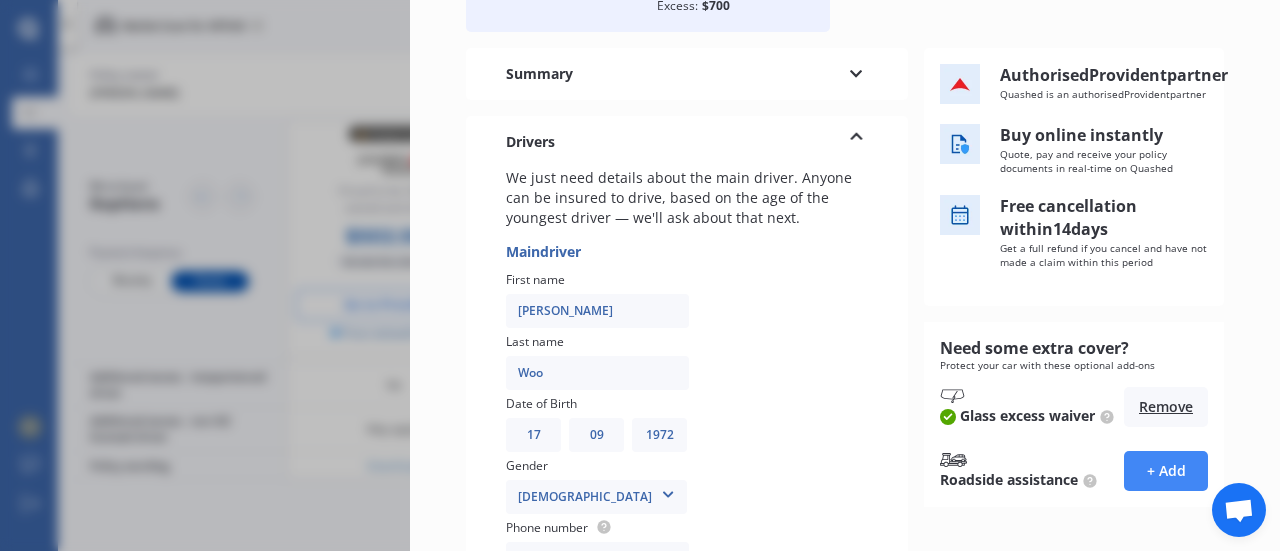 scroll, scrollTop: 191, scrollLeft: 0, axis: vertical 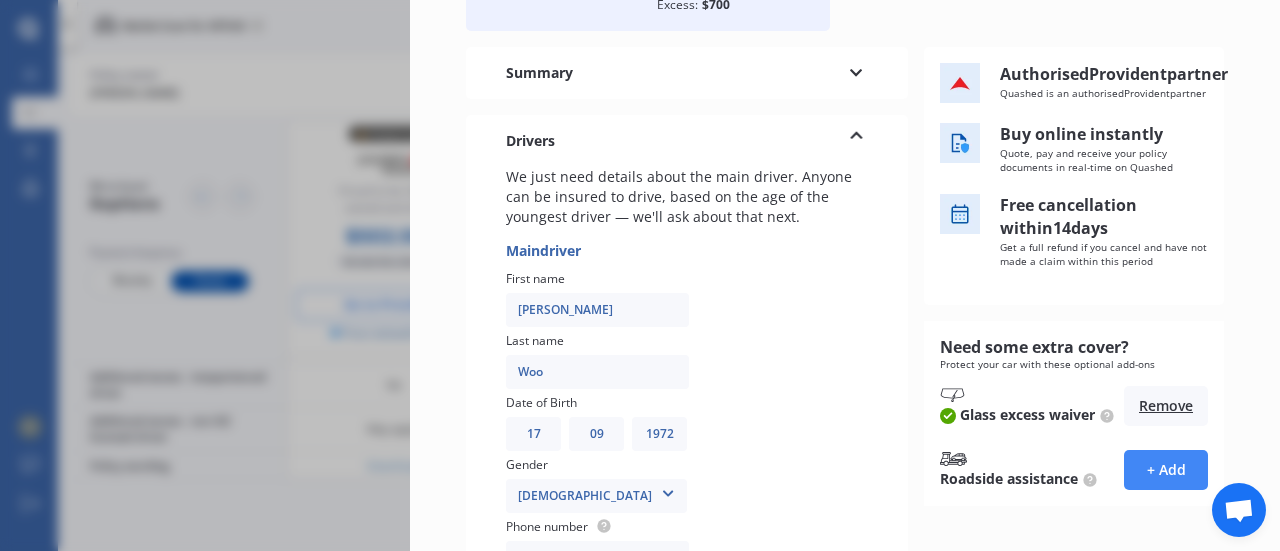 click on "Summary" at bounding box center [687, 73] 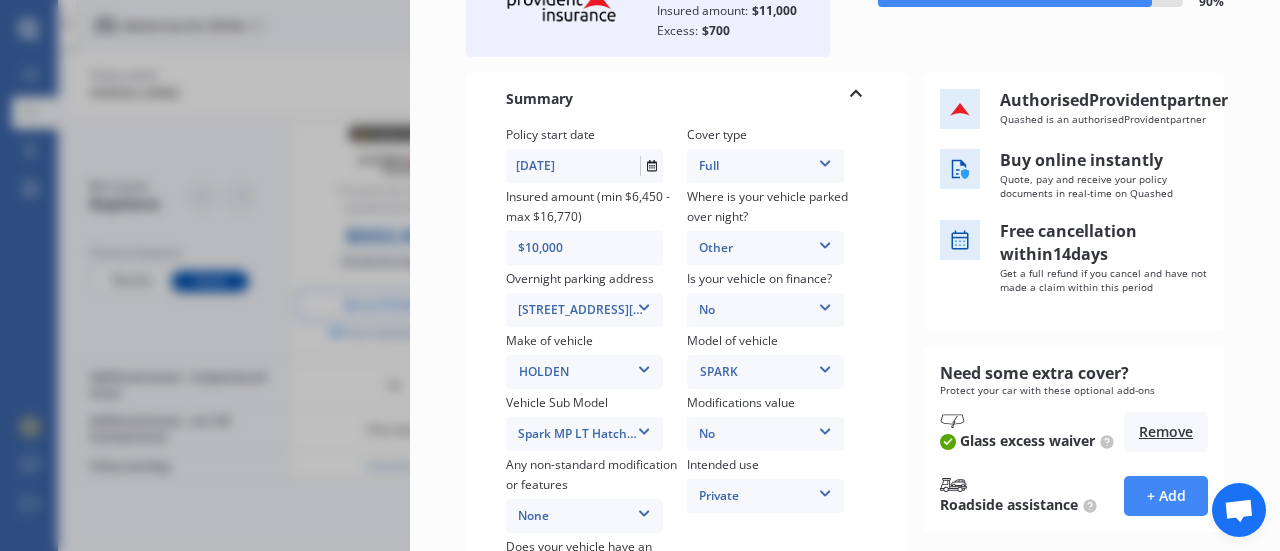 scroll, scrollTop: 162, scrollLeft: 0, axis: vertical 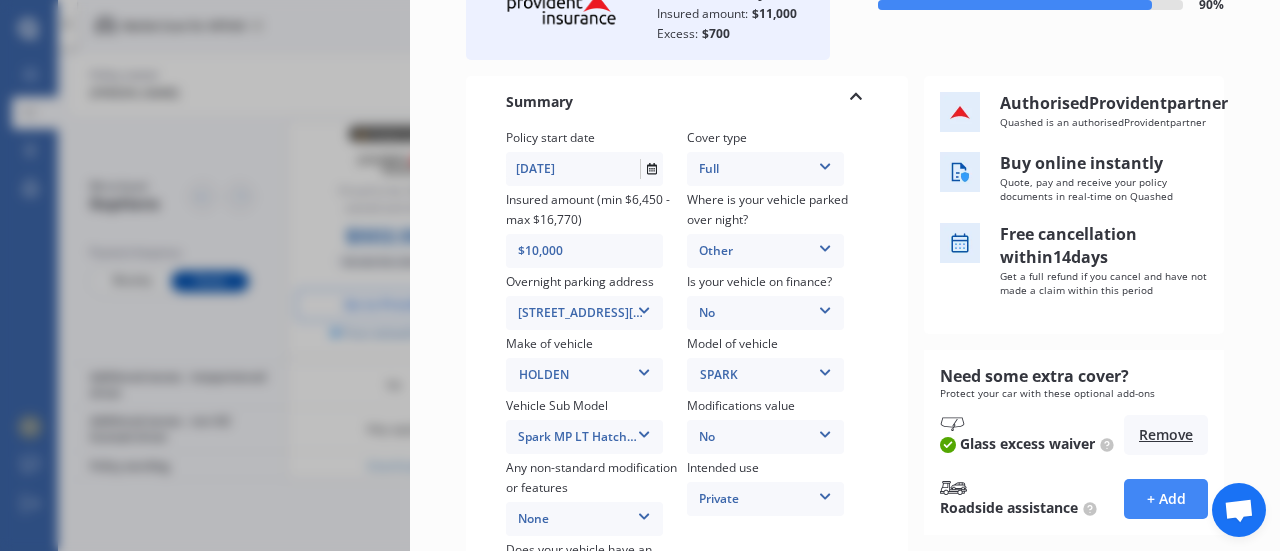 click on "$10,000" at bounding box center [597, 251] 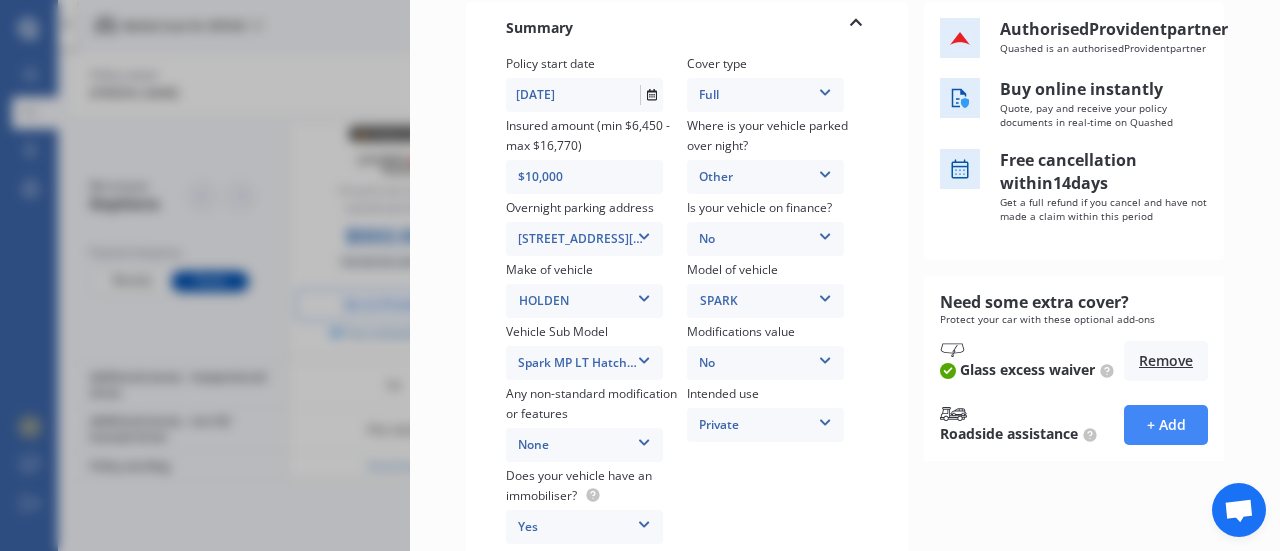 scroll, scrollTop: 588, scrollLeft: 0, axis: vertical 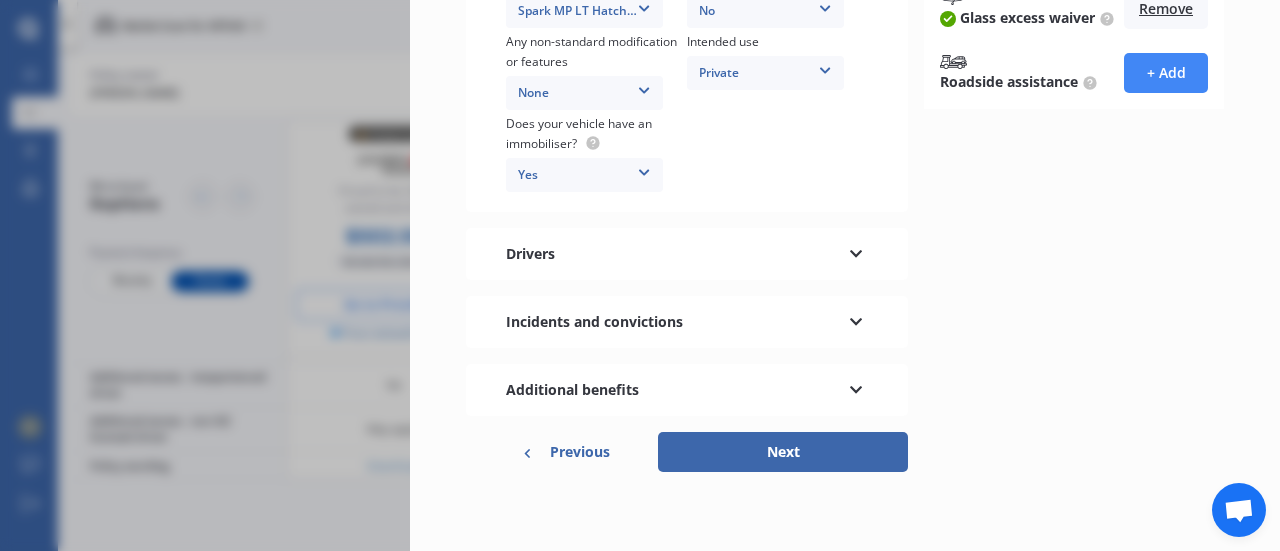 click on "Drivers" at bounding box center [687, 254] 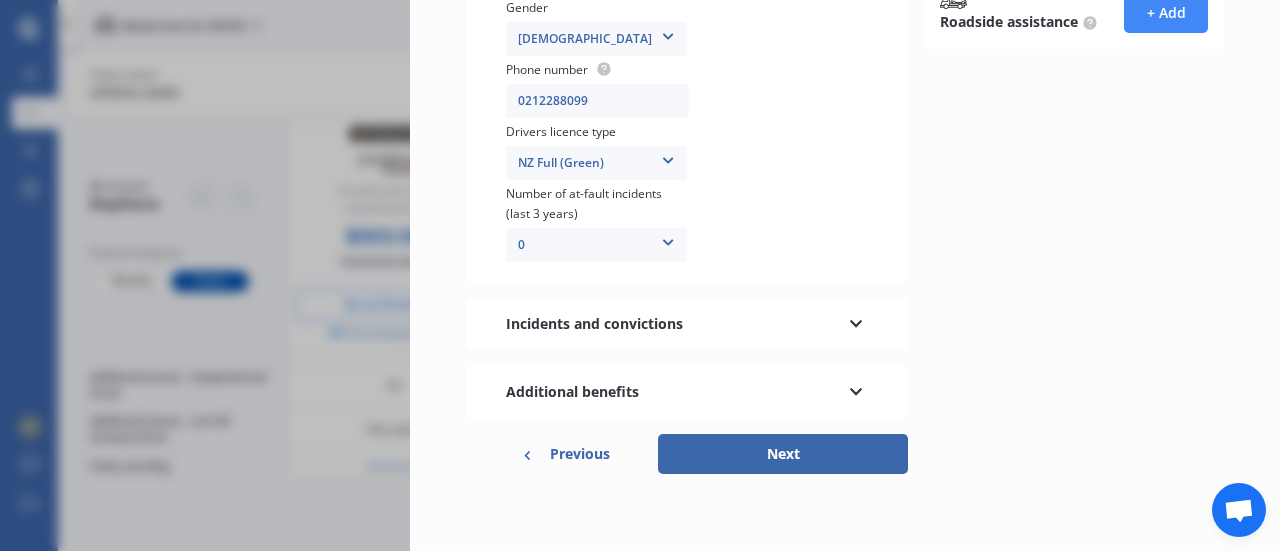 scroll, scrollTop: 650, scrollLeft: 0, axis: vertical 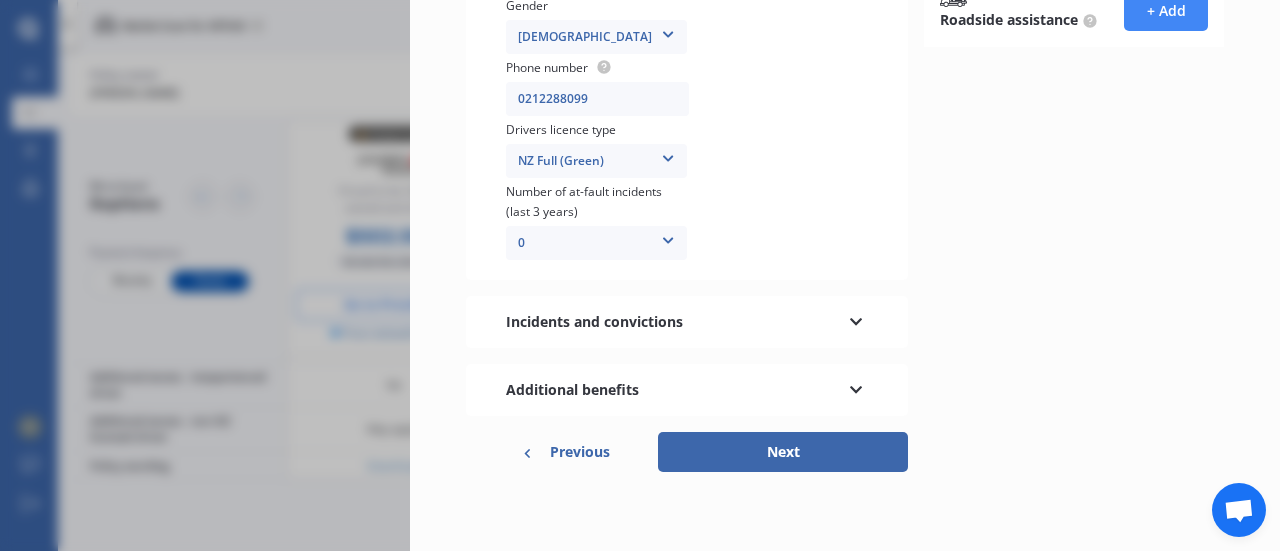 click on "Incidents and convictions" at bounding box center [594, 322] 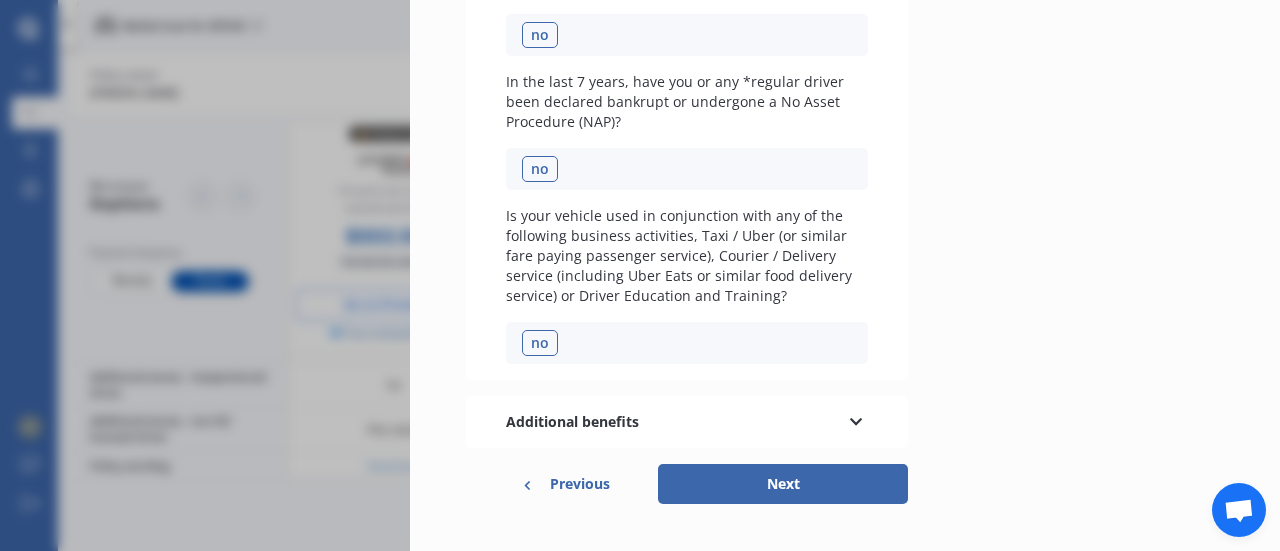 scroll, scrollTop: 925, scrollLeft: 0, axis: vertical 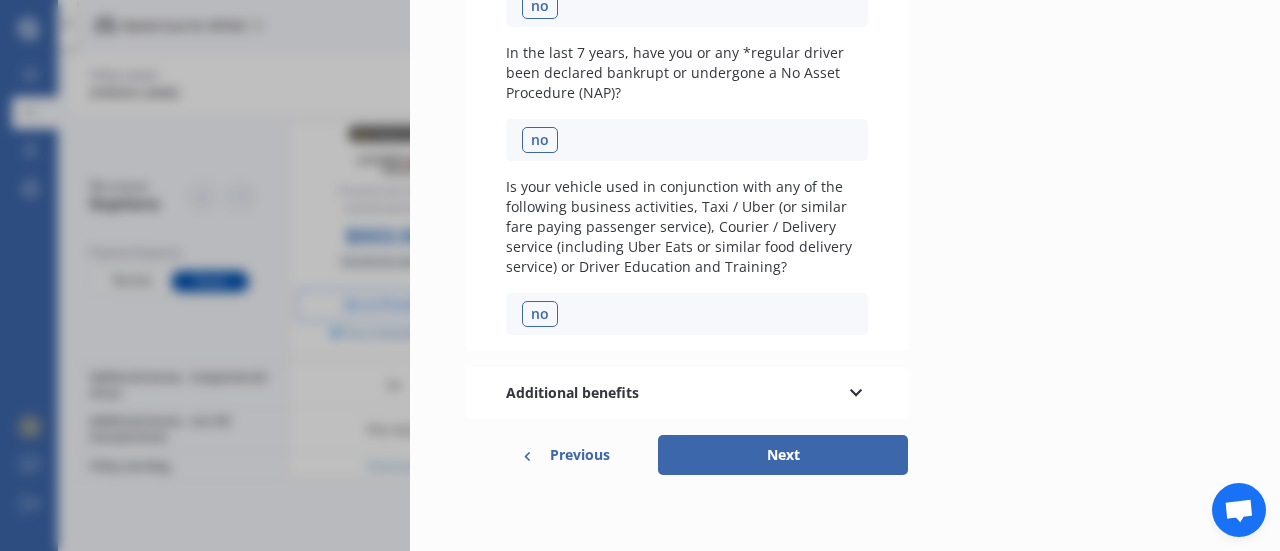 click on "Additional benefits" at bounding box center (687, 393) 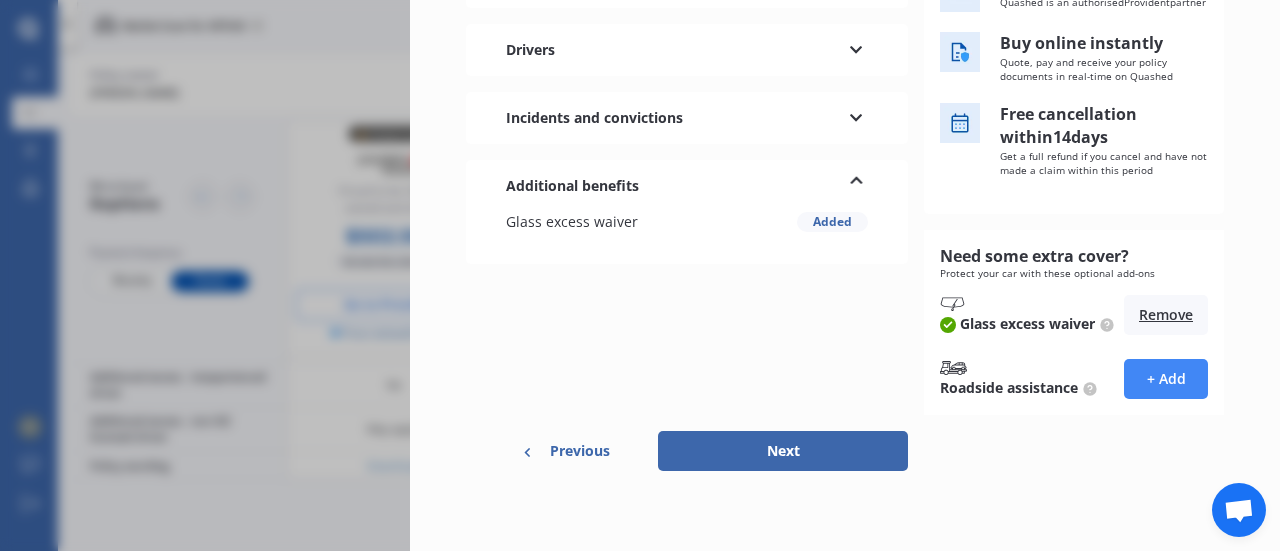 scroll, scrollTop: 301, scrollLeft: 0, axis: vertical 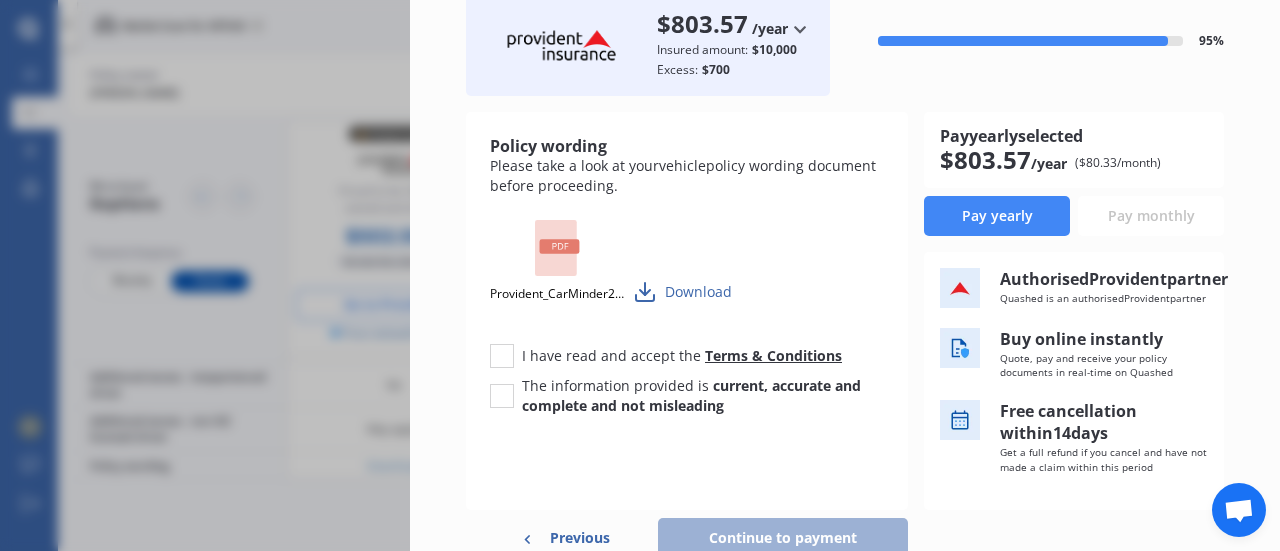 click 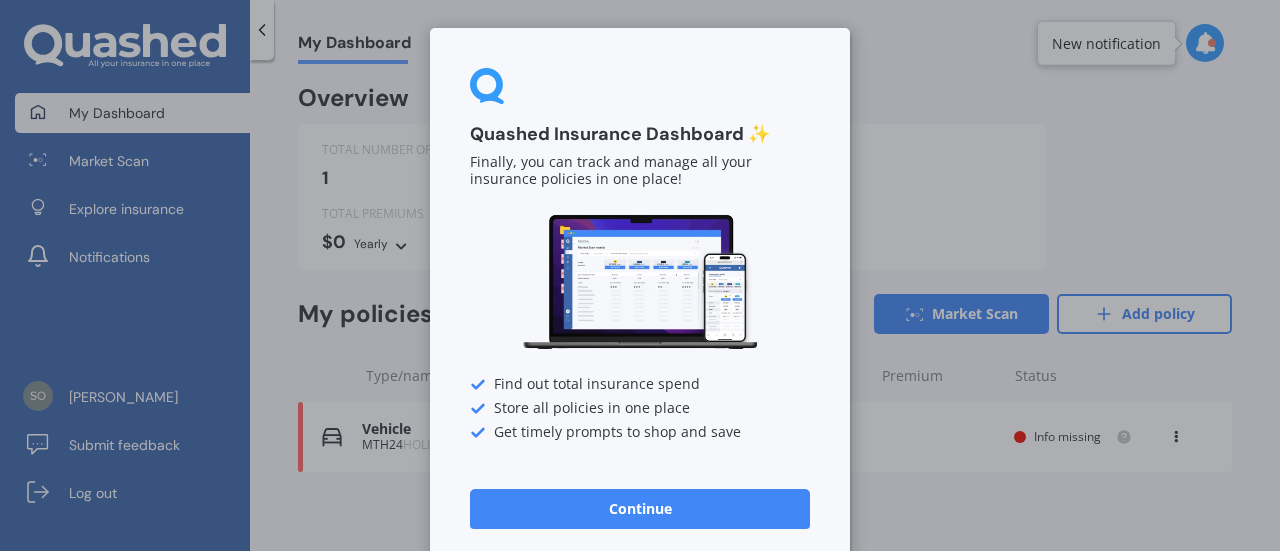 scroll, scrollTop: 0, scrollLeft: 0, axis: both 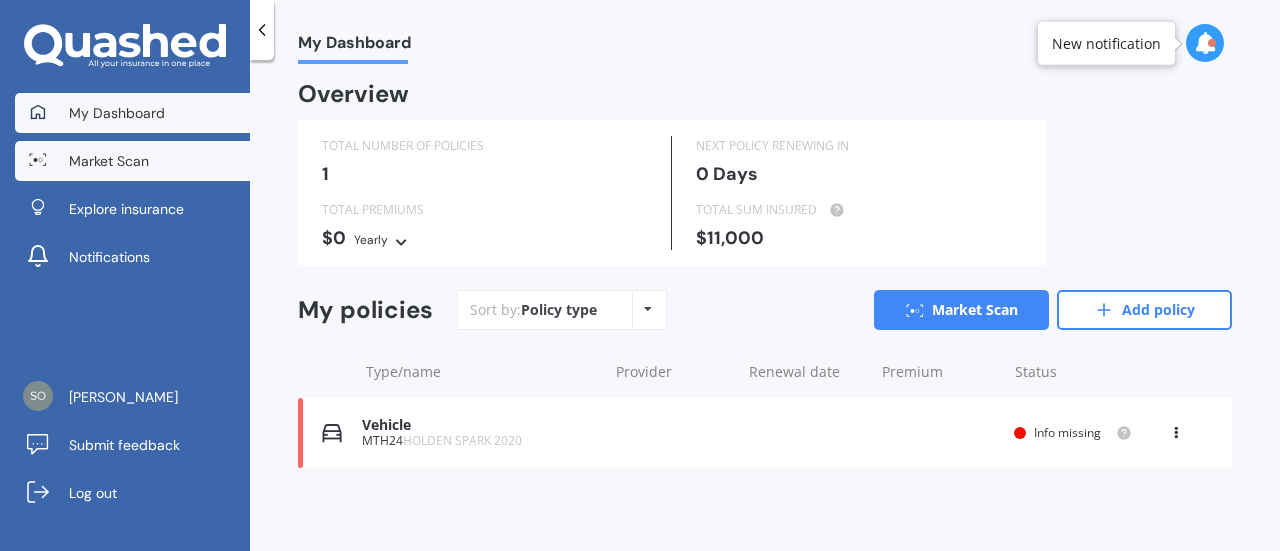 click on "Market Scan" at bounding box center [132, 161] 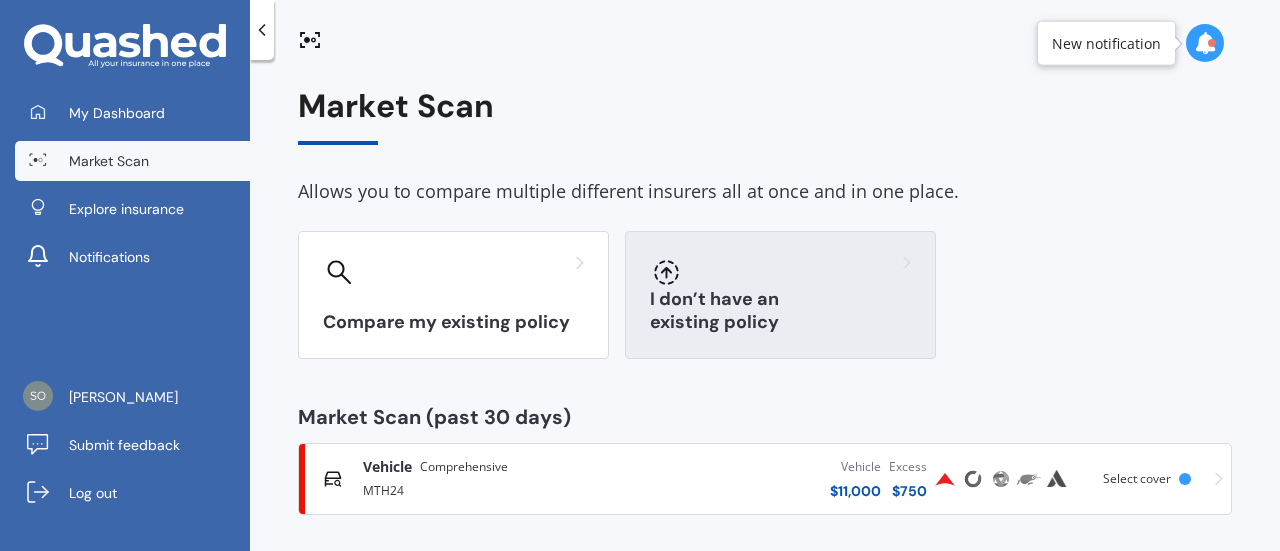 scroll, scrollTop: 8, scrollLeft: 0, axis: vertical 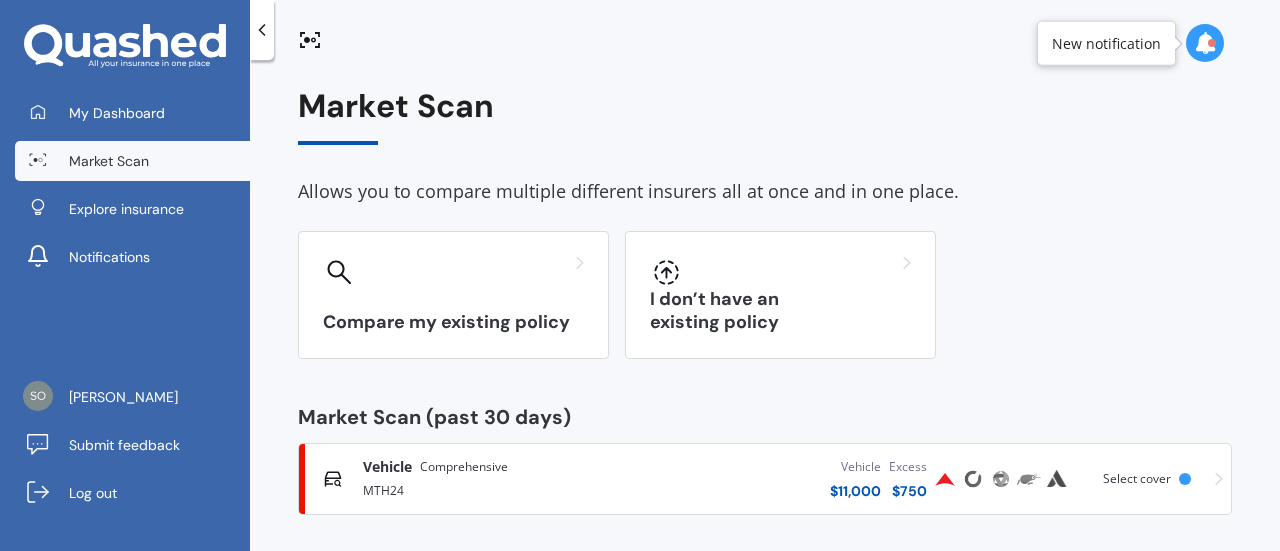 click 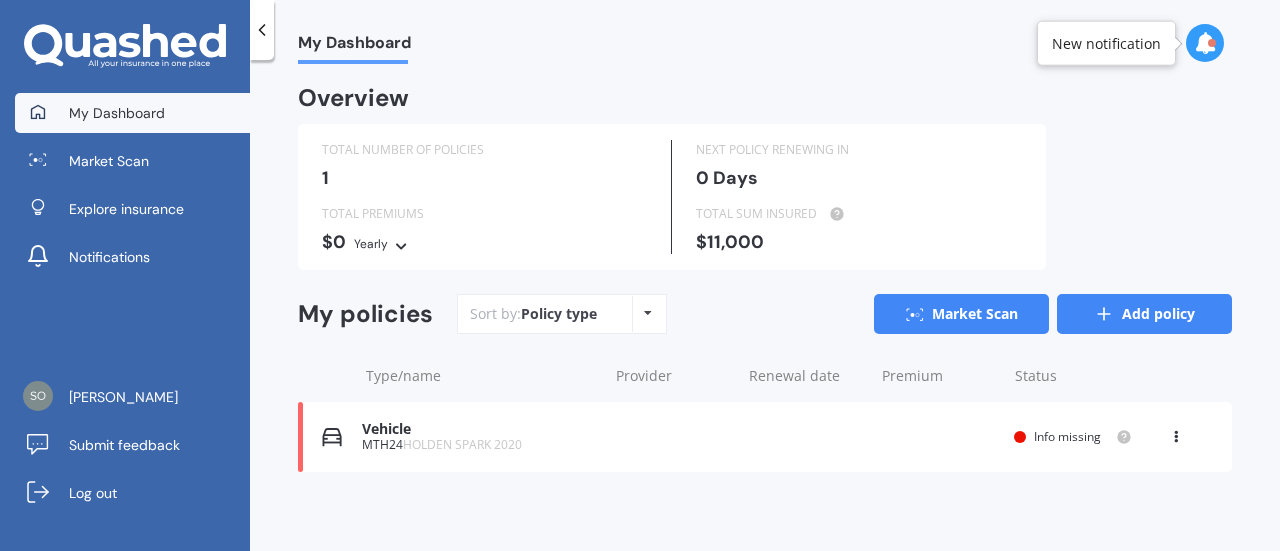 click on "Add policy" at bounding box center [1144, 314] 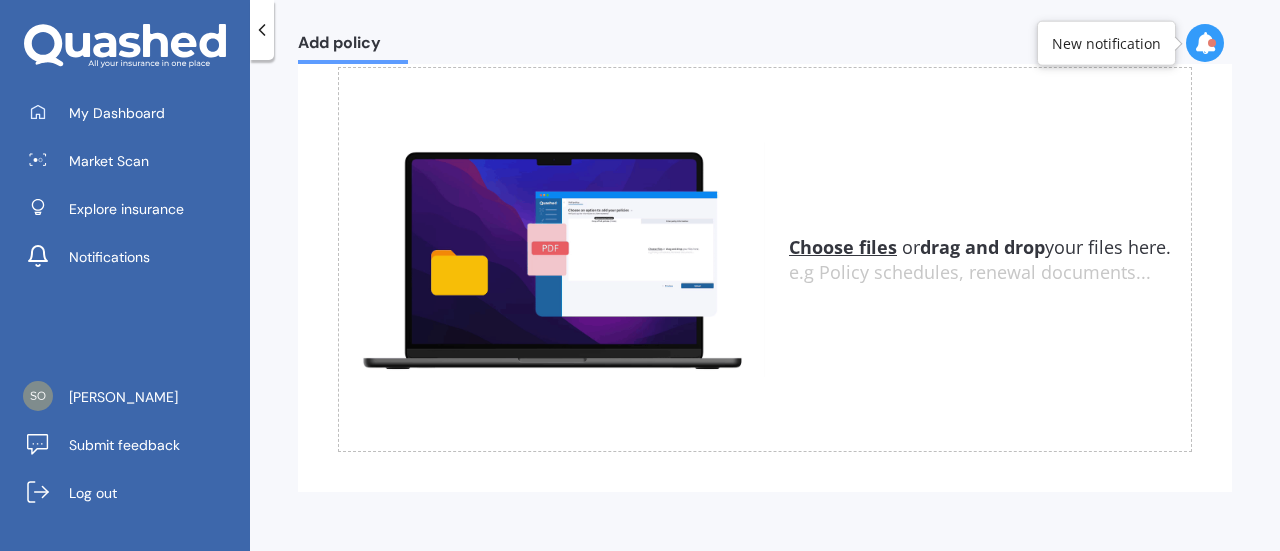 scroll, scrollTop: 0, scrollLeft: 0, axis: both 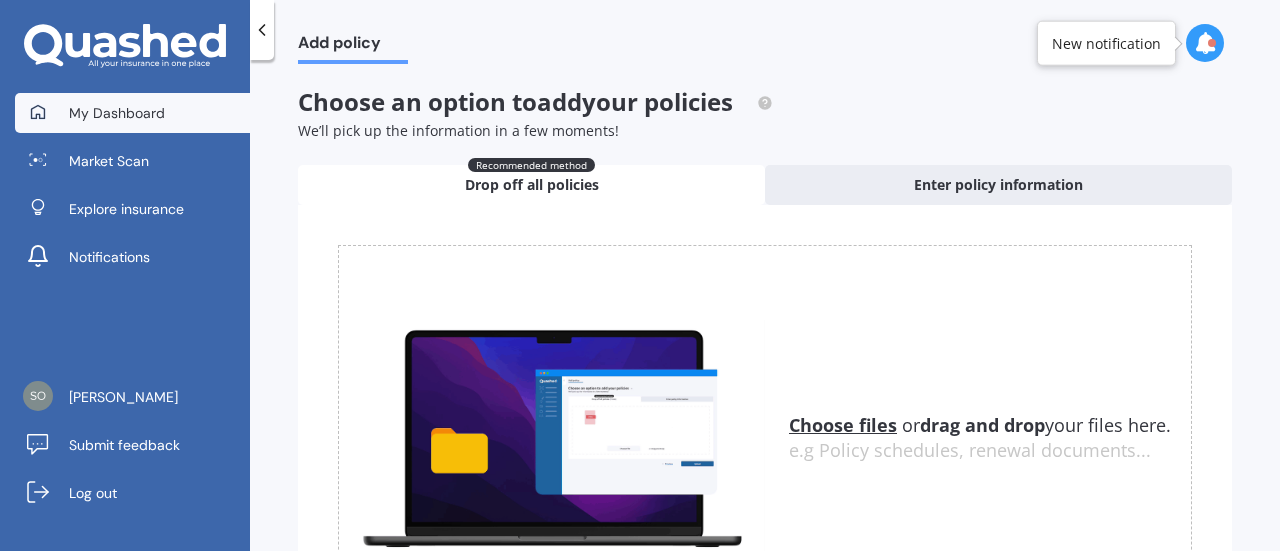 click at bounding box center [38, 113] 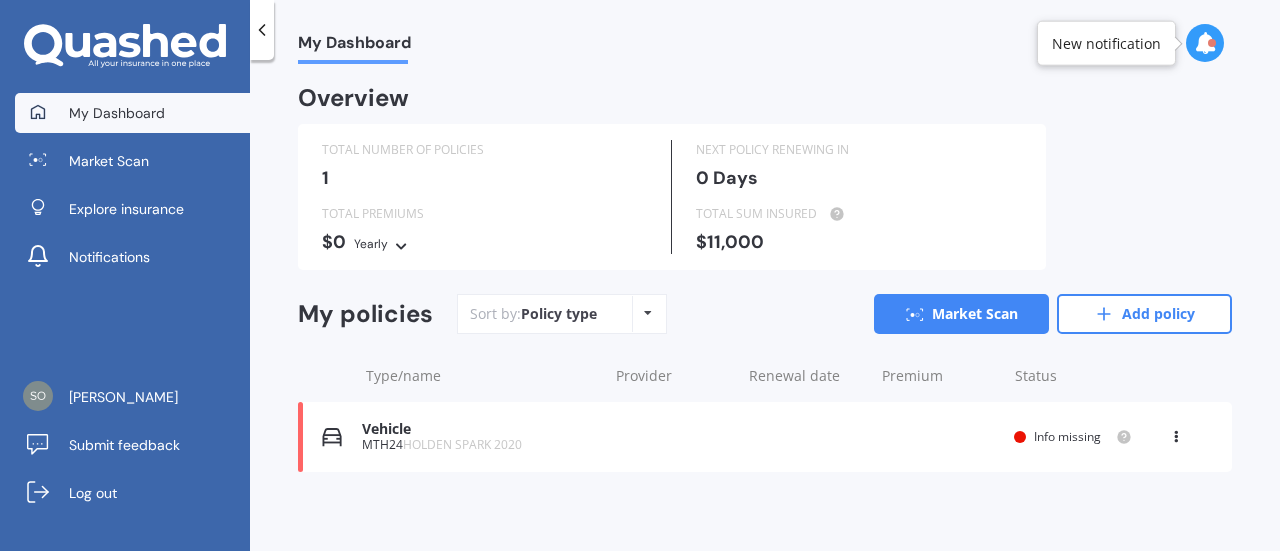 click 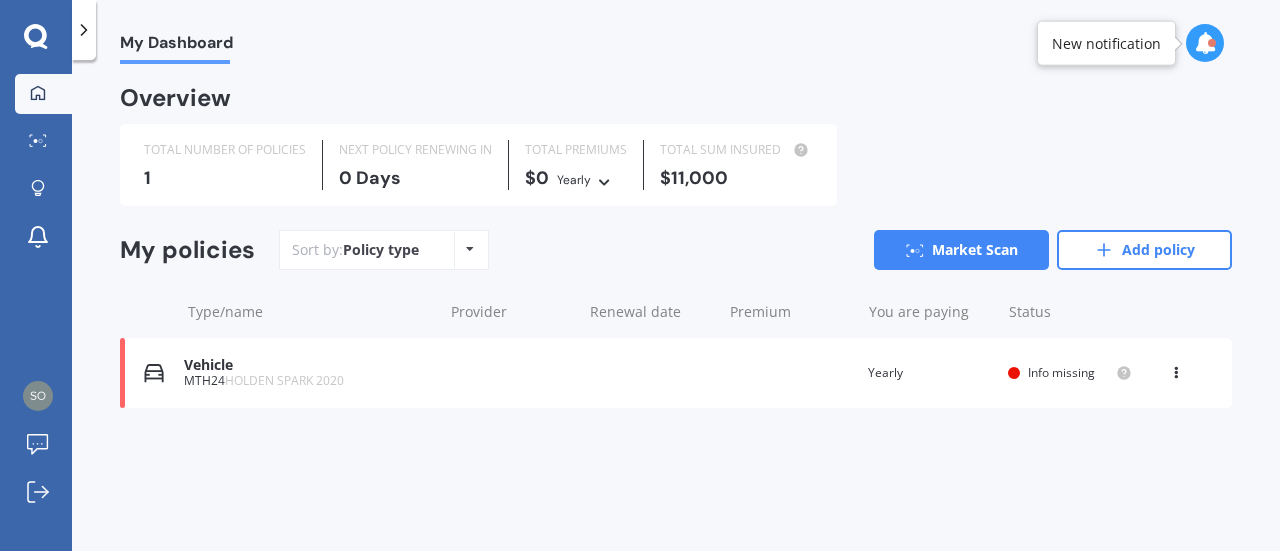 click 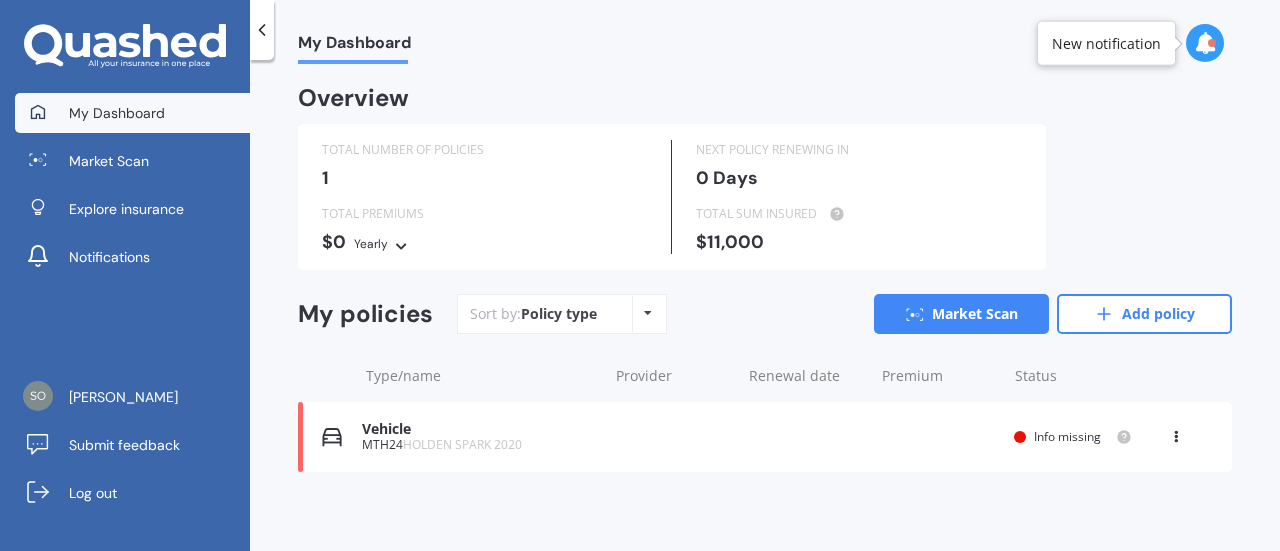 click 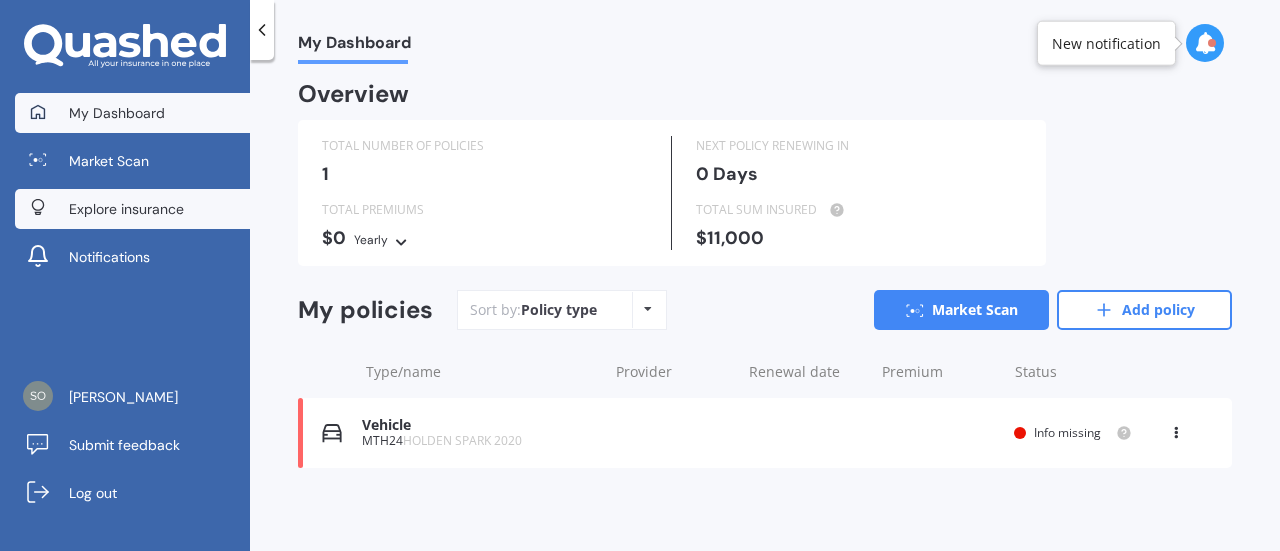 click on "Explore insurance" at bounding box center (126, 209) 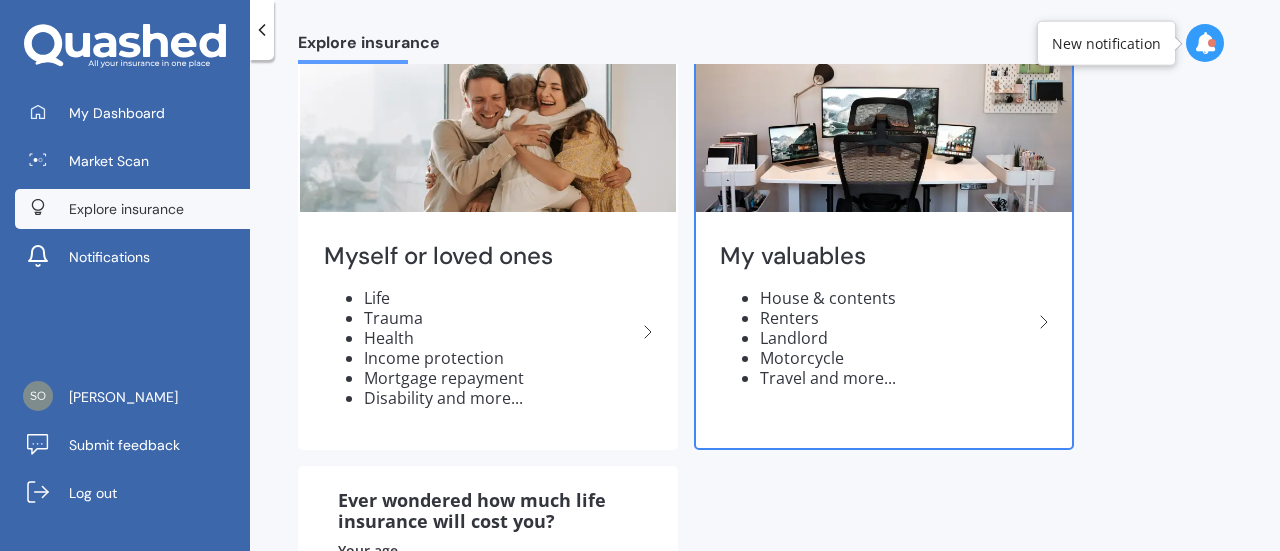 scroll, scrollTop: 84, scrollLeft: 0, axis: vertical 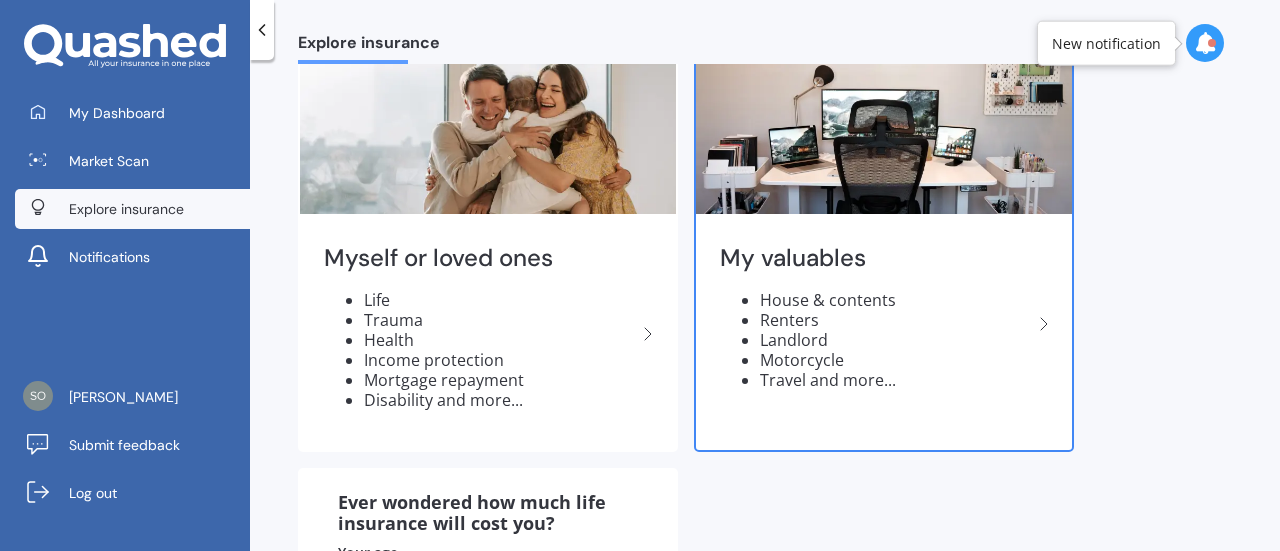 click 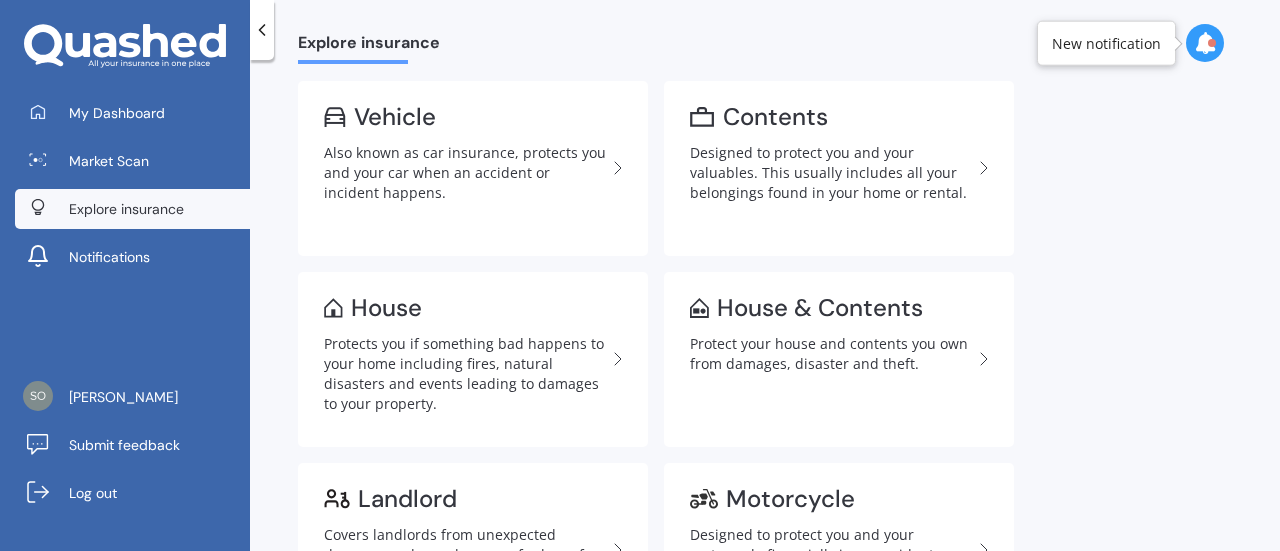 scroll, scrollTop: 0, scrollLeft: 0, axis: both 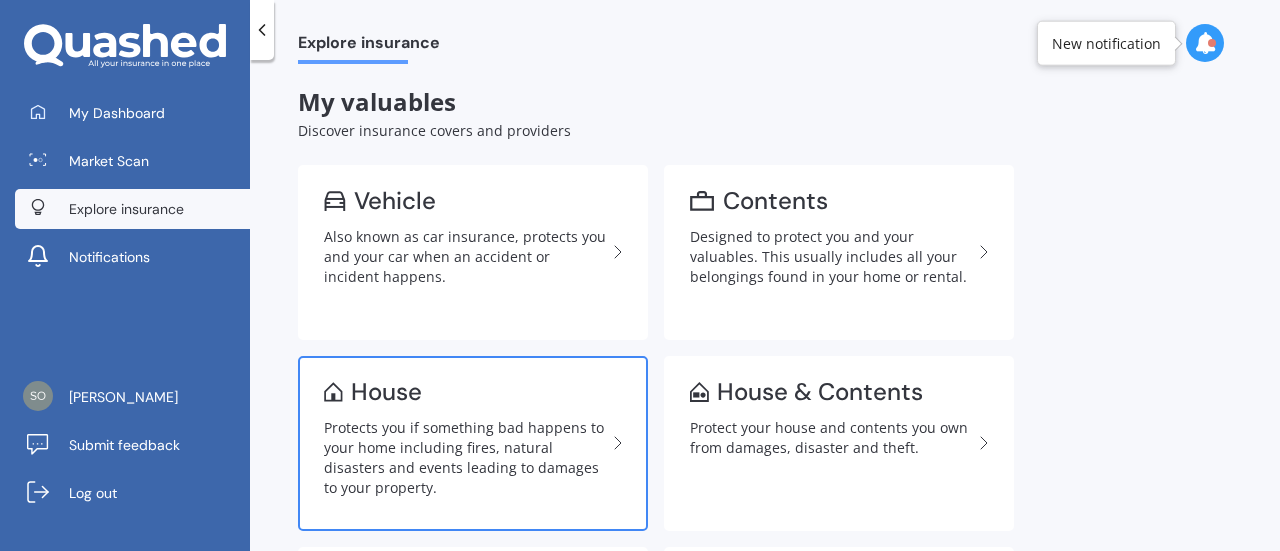 click on "House Protects you if something bad happens to your home including fires, natural disasters and events leading to damages to your property." at bounding box center (473, 443) 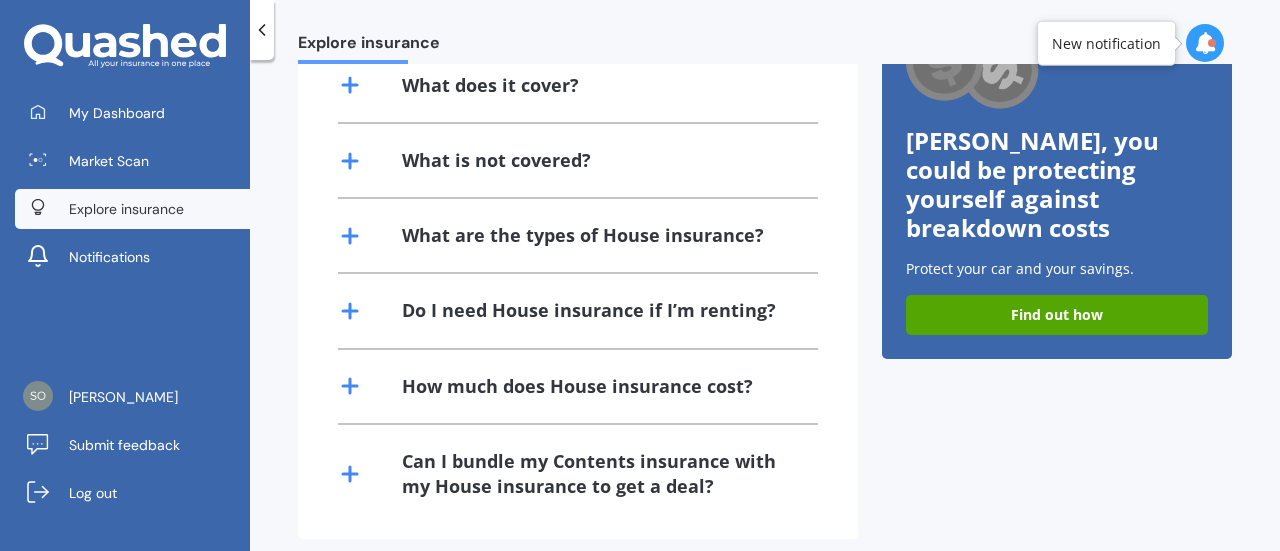 scroll, scrollTop: 600, scrollLeft: 0, axis: vertical 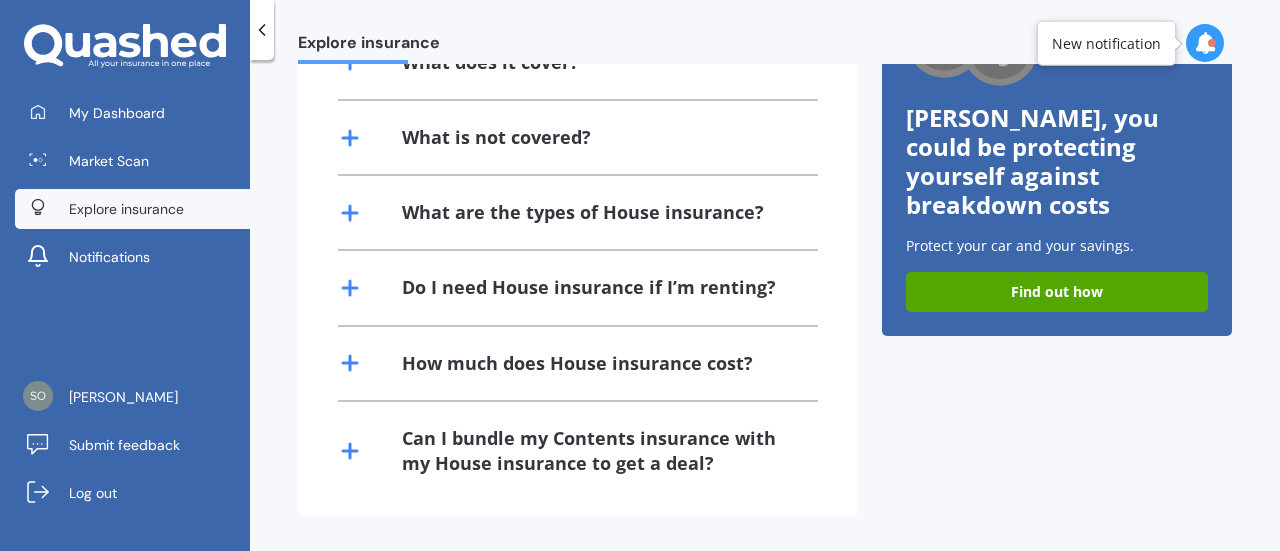 click on "What are the types of House insurance?" at bounding box center (583, 212) 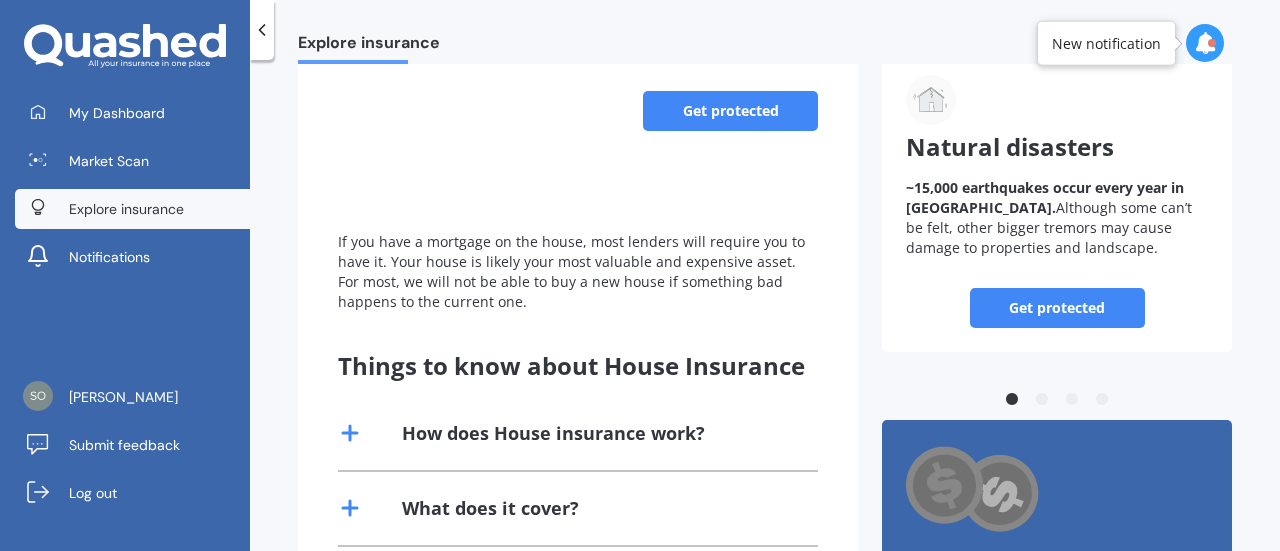 scroll, scrollTop: 0, scrollLeft: 0, axis: both 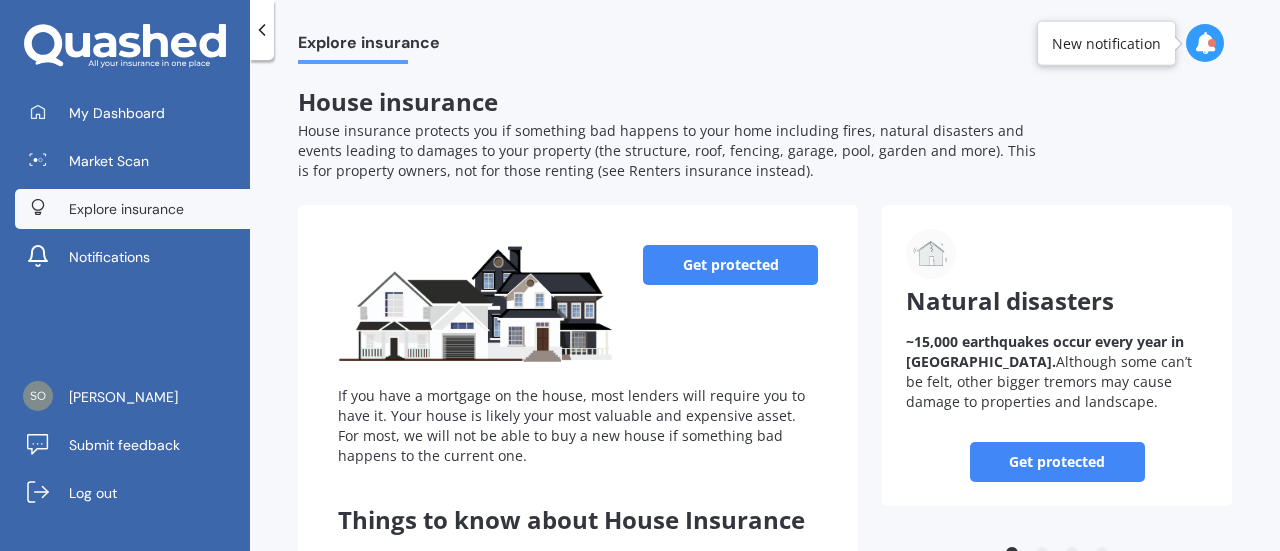 click on "Get protected" at bounding box center [730, 265] 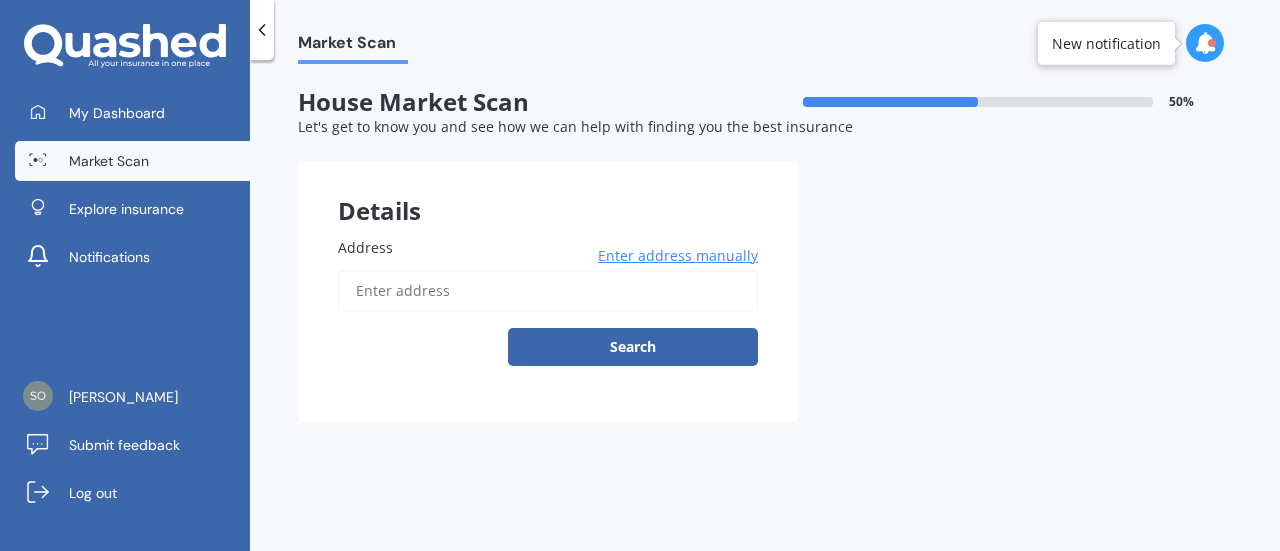 click on "Address" at bounding box center (548, 291) 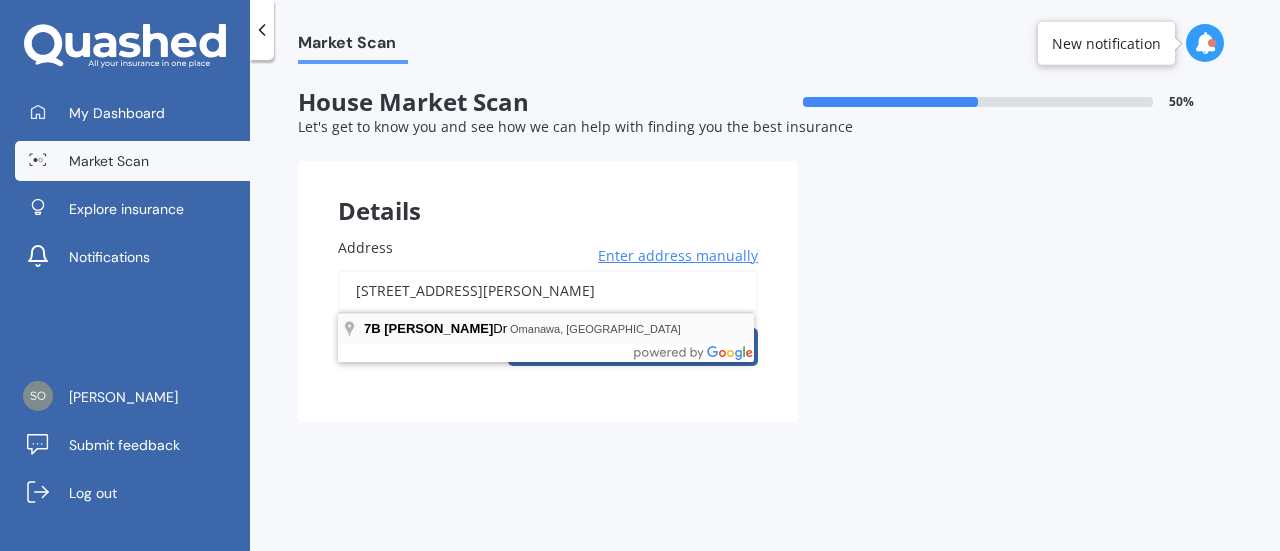 type on "[STREET_ADDRESS][PERSON_NAME]" 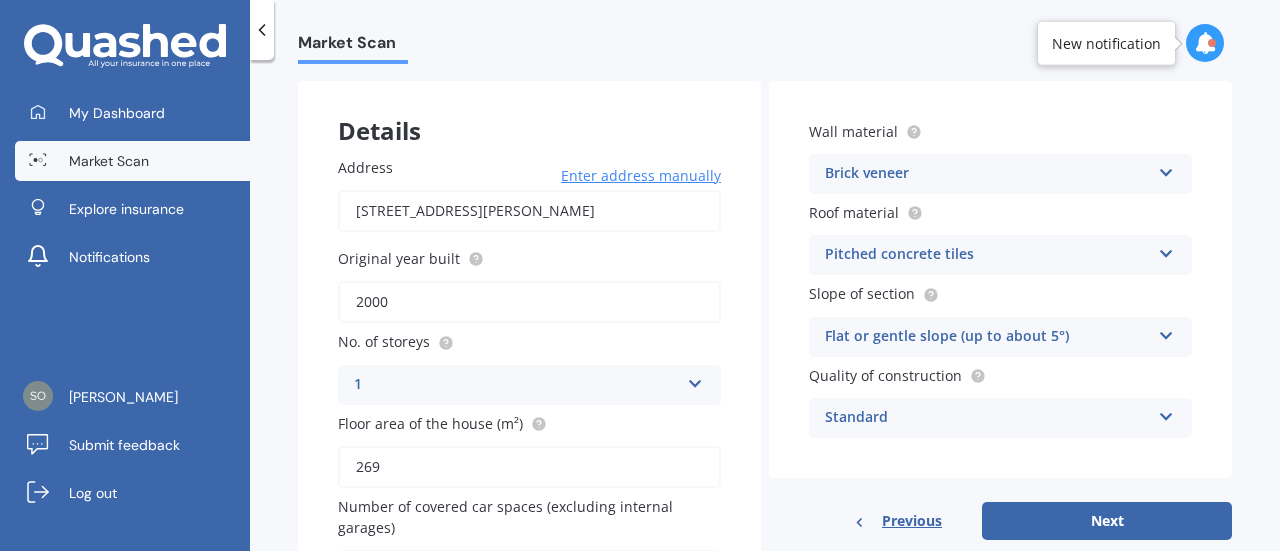 scroll, scrollTop: 81, scrollLeft: 0, axis: vertical 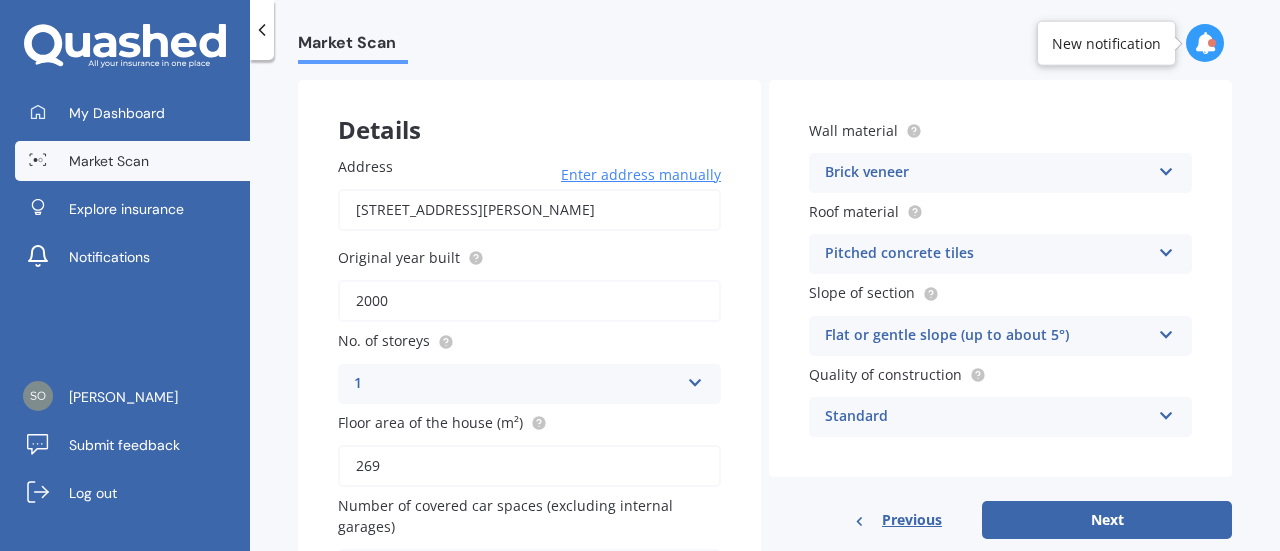click on "2000" at bounding box center (529, 301) 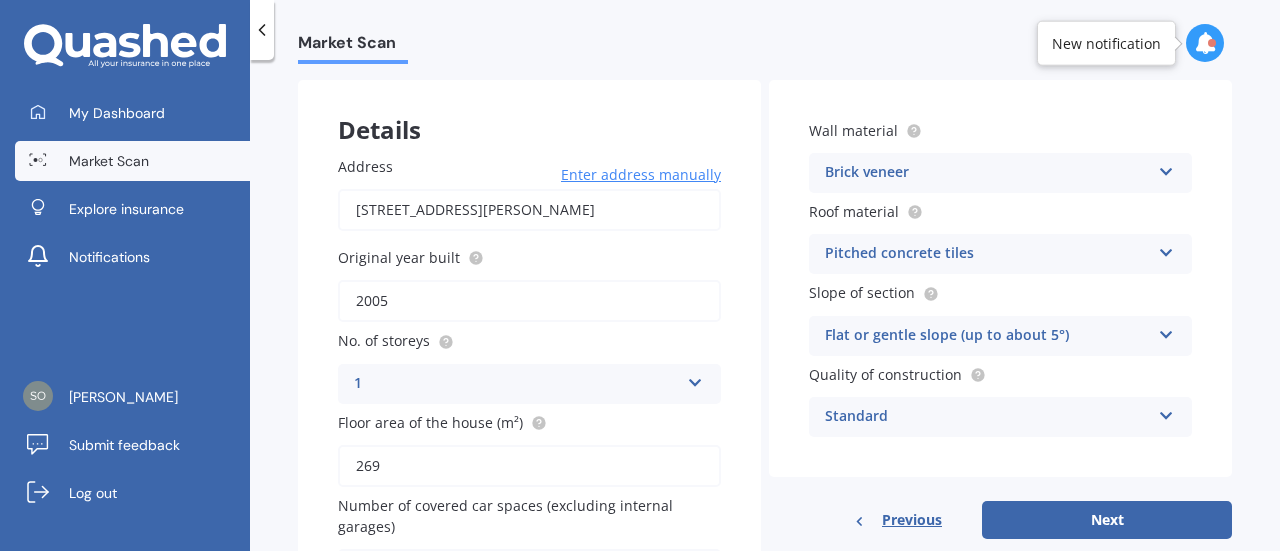 type on "2005" 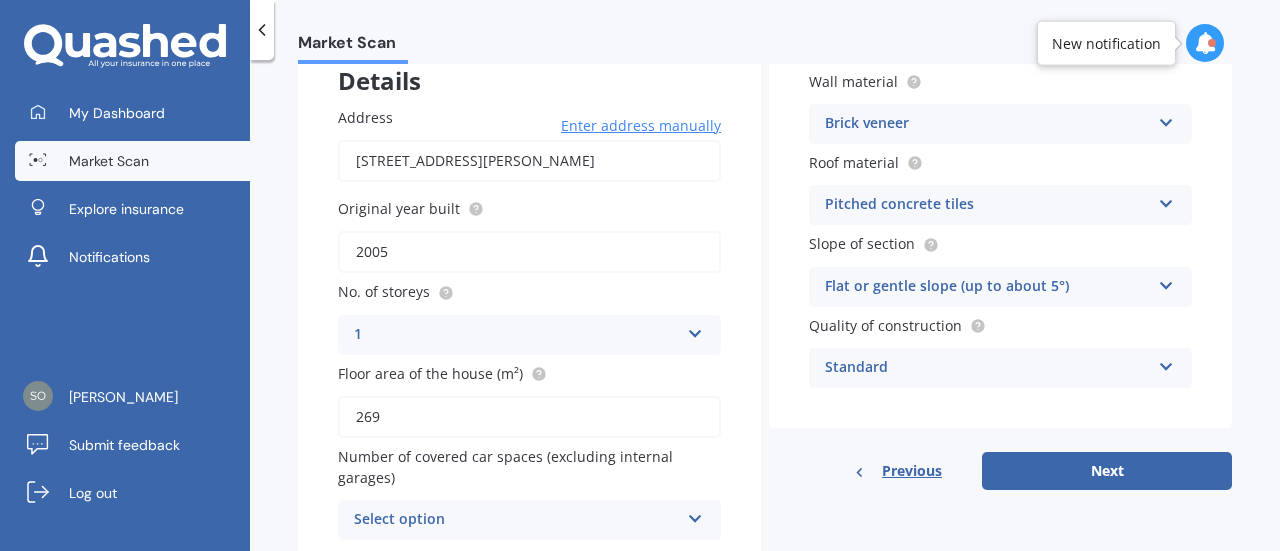 scroll, scrollTop: 212, scrollLeft: 0, axis: vertical 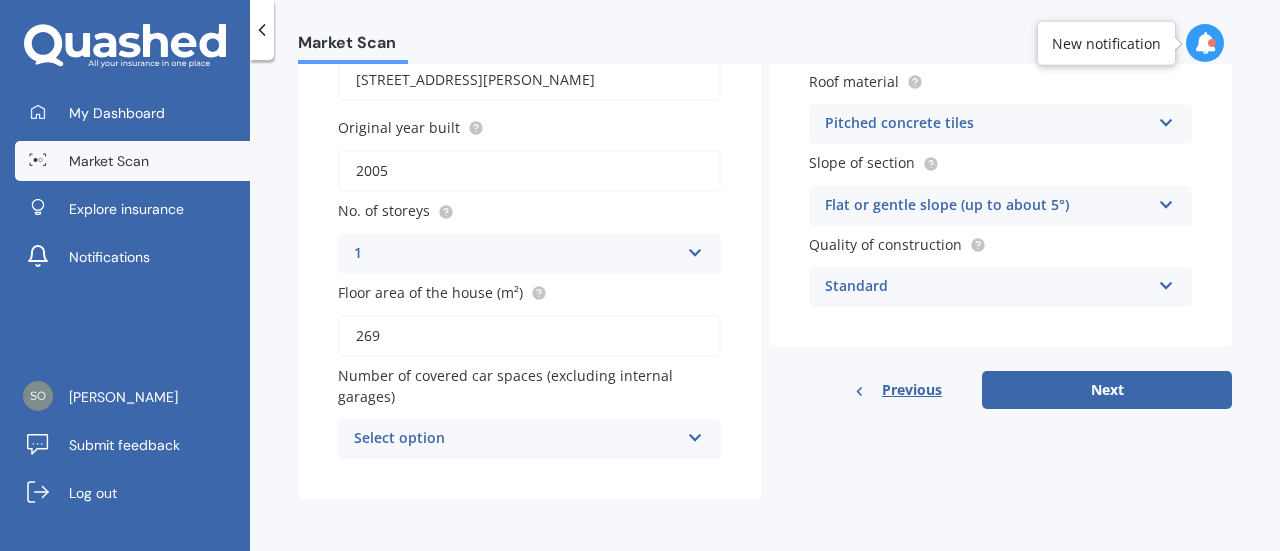 click on "Select option" at bounding box center (516, 439) 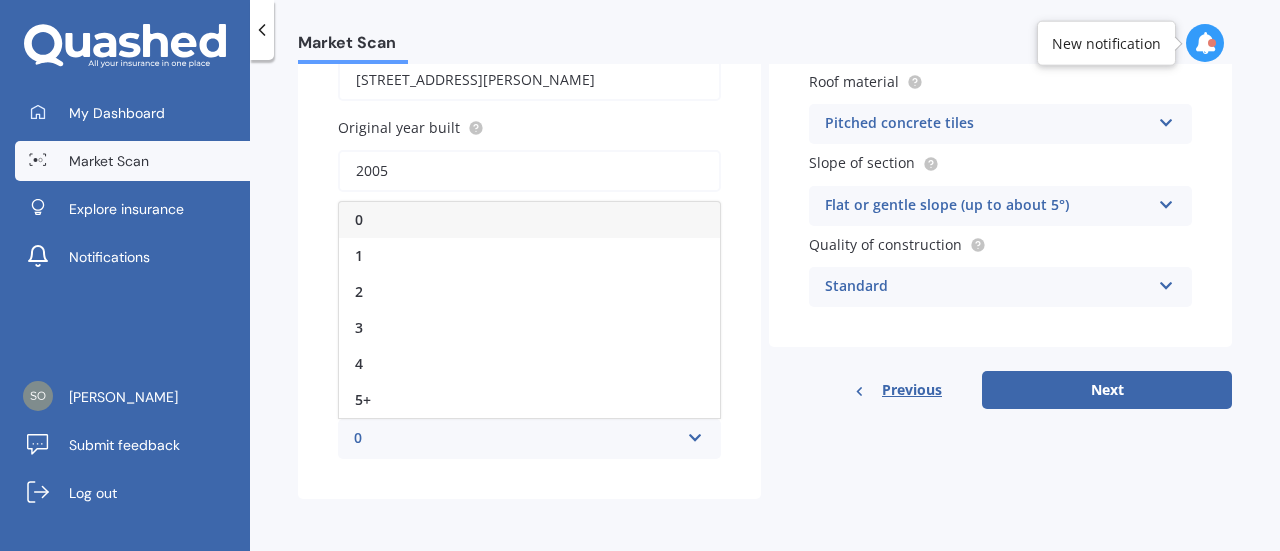 click on "0" at bounding box center [529, 220] 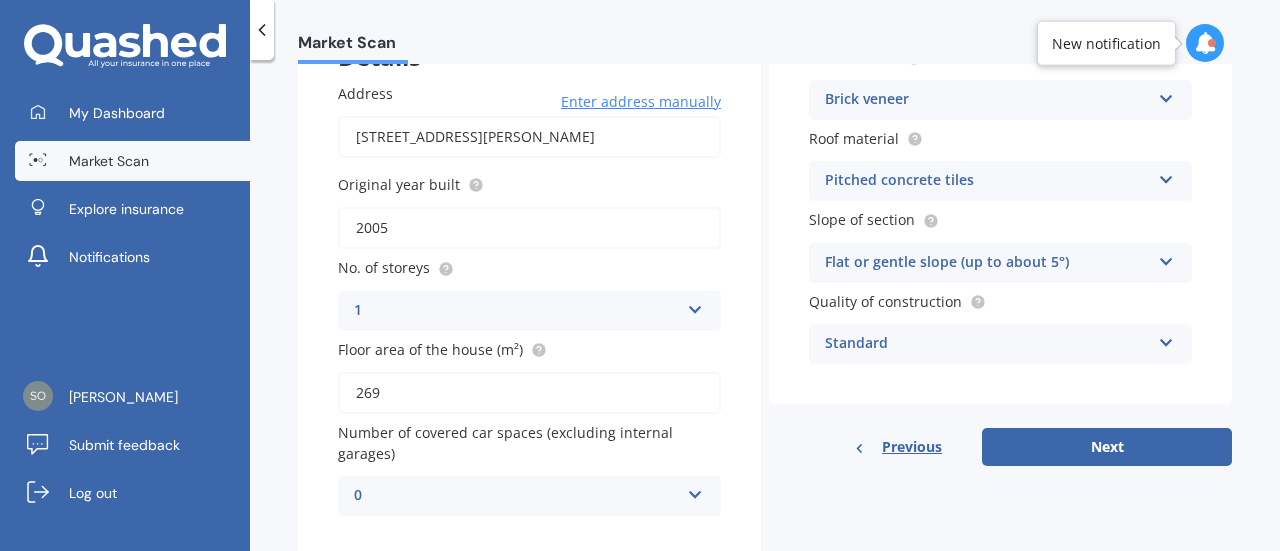 scroll, scrollTop: 156, scrollLeft: 0, axis: vertical 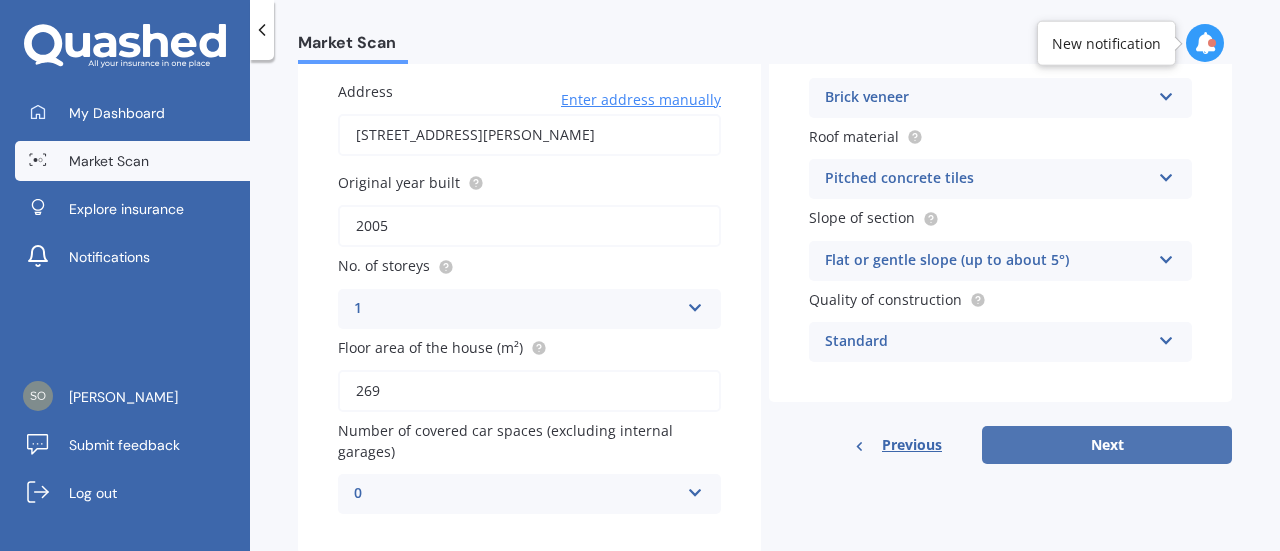 click on "Next" at bounding box center [1107, 445] 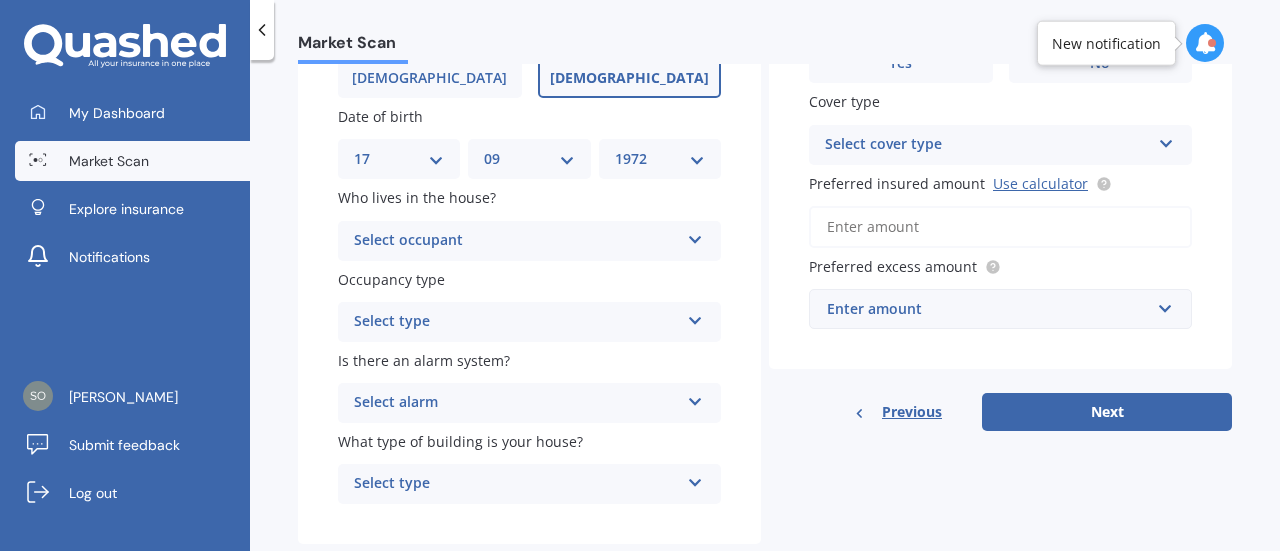 scroll, scrollTop: 216, scrollLeft: 0, axis: vertical 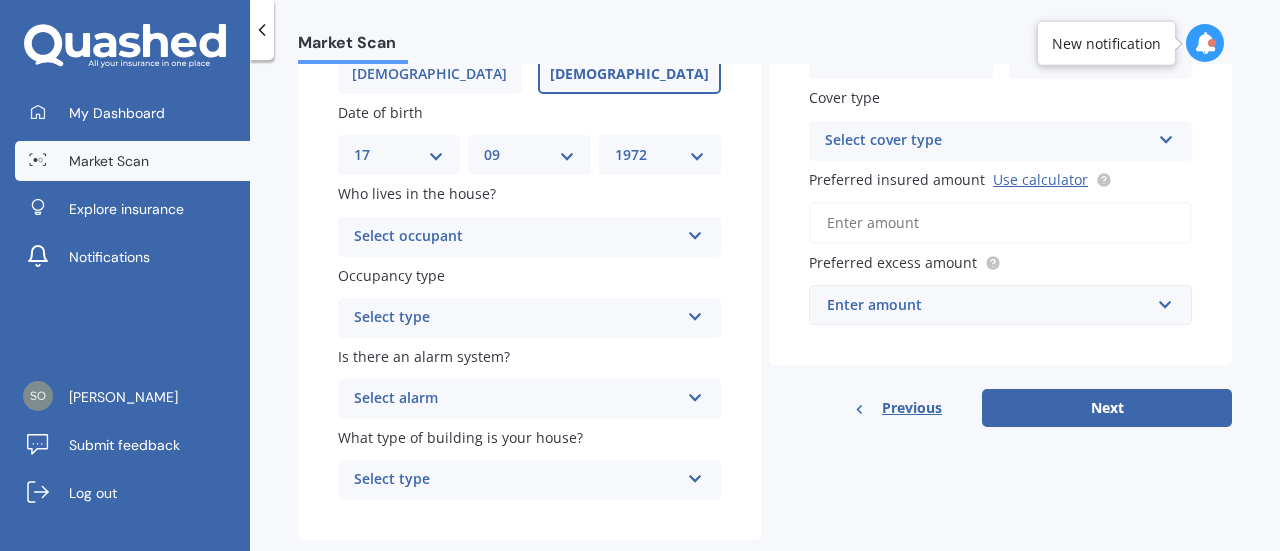 click on "Select occupant" at bounding box center [516, 237] 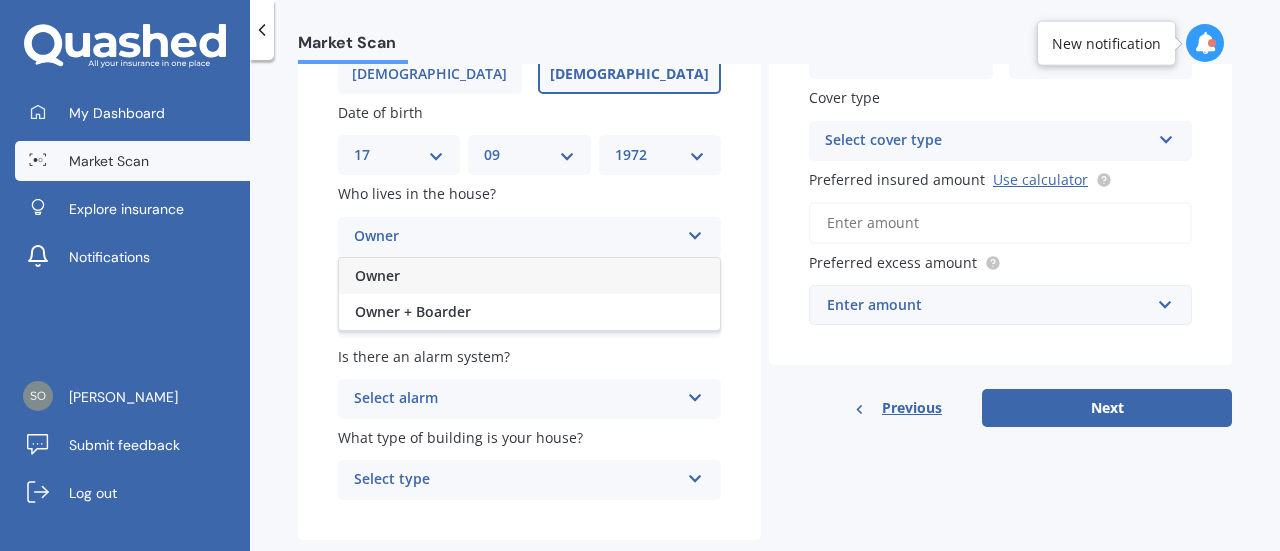 click on "Owner" at bounding box center [529, 276] 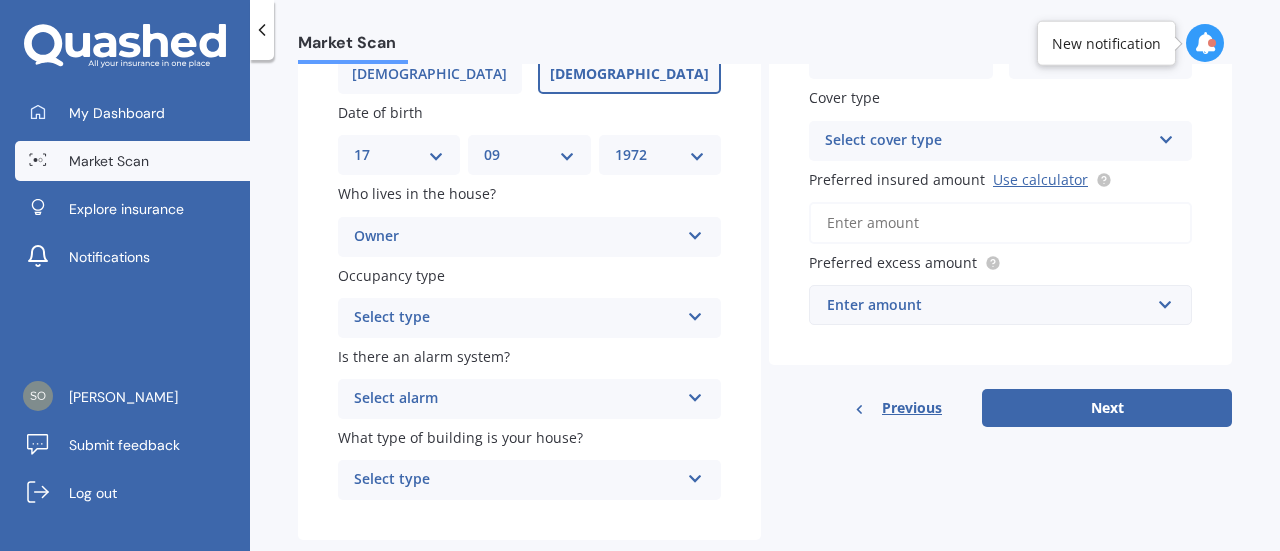 click on "Select type" at bounding box center [516, 318] 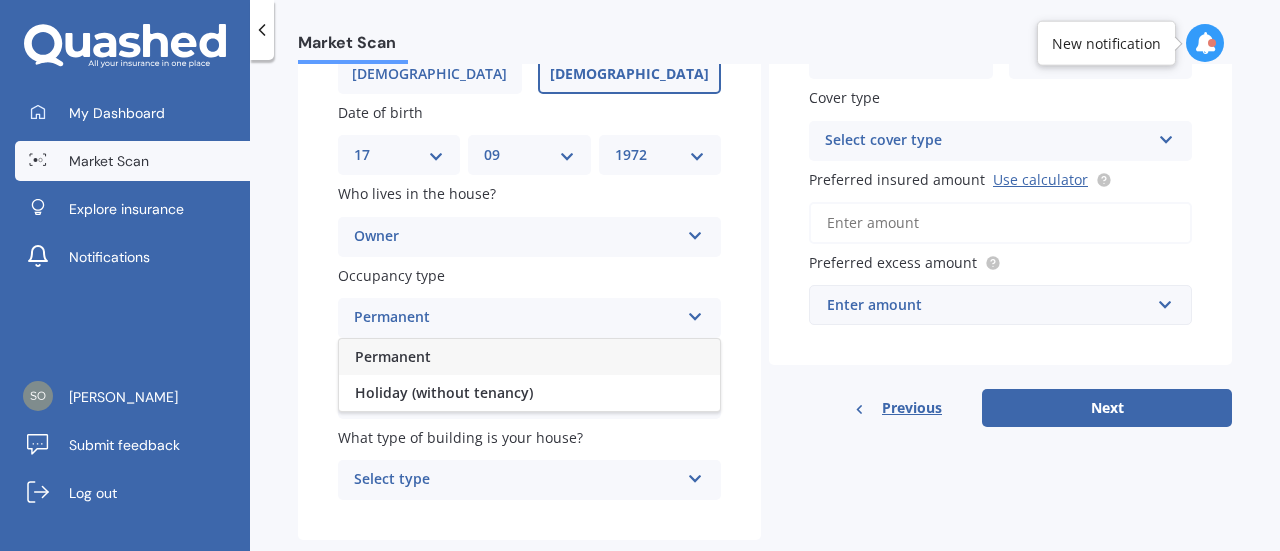 click on "Permanent" at bounding box center (529, 357) 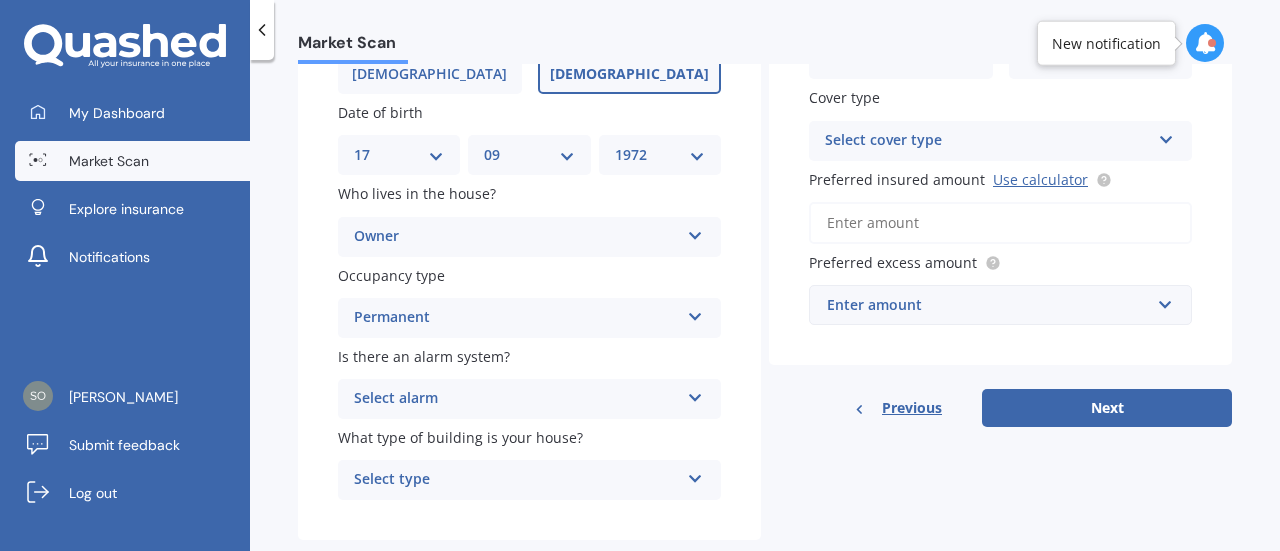 scroll, scrollTop: 258, scrollLeft: 0, axis: vertical 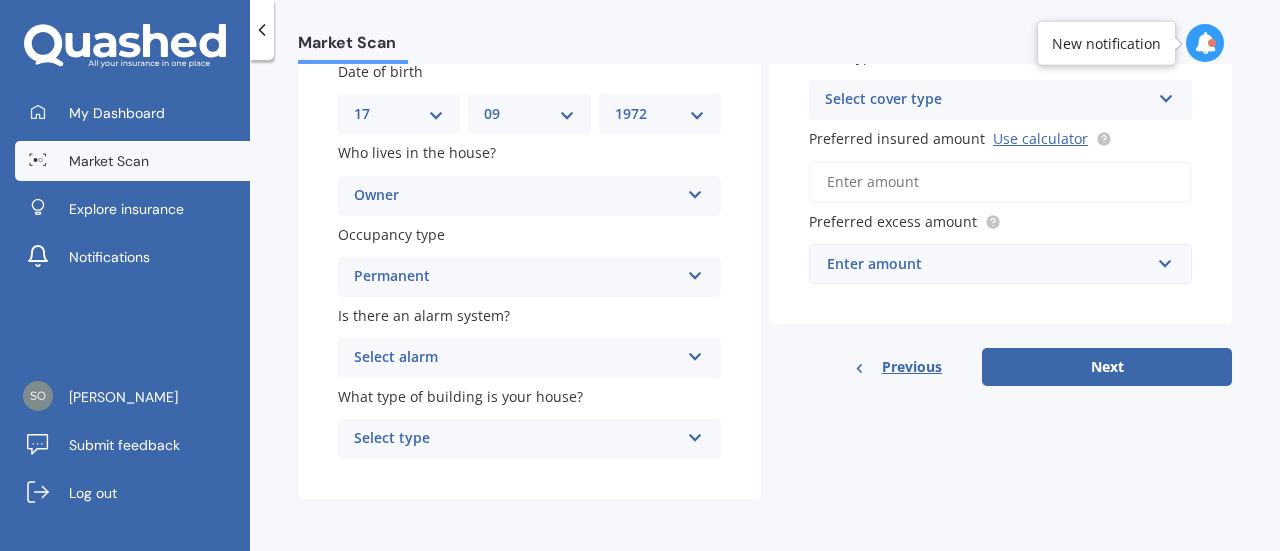 click on "Select alarm" at bounding box center (516, 358) 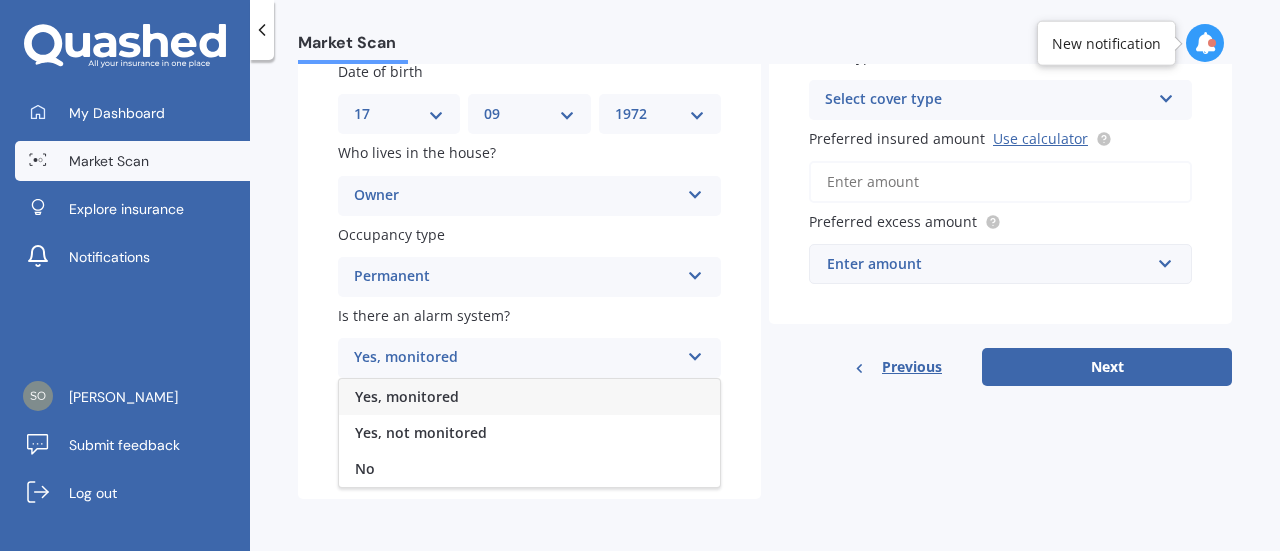 click on "Yes, monitored" at bounding box center (529, 397) 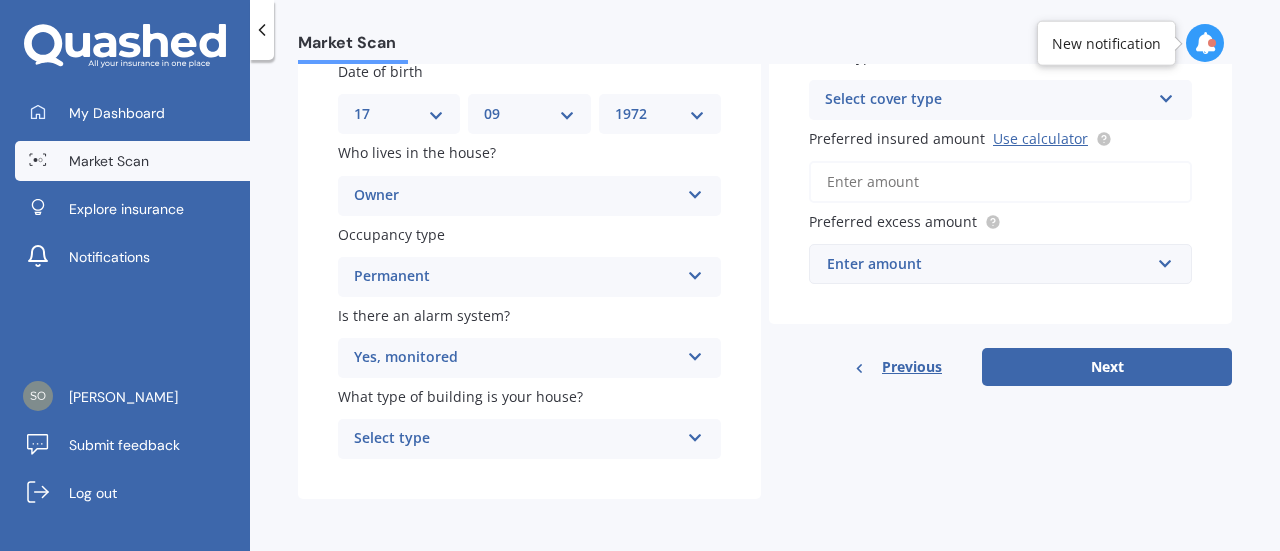 click on "Select type" at bounding box center [516, 439] 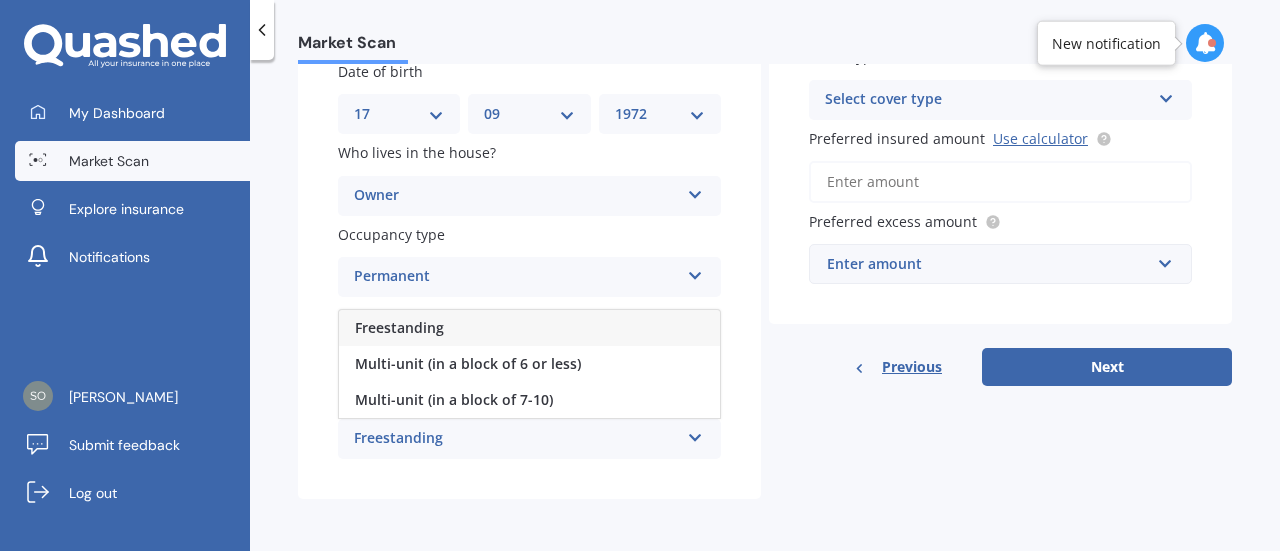 click on "Freestanding" at bounding box center [529, 328] 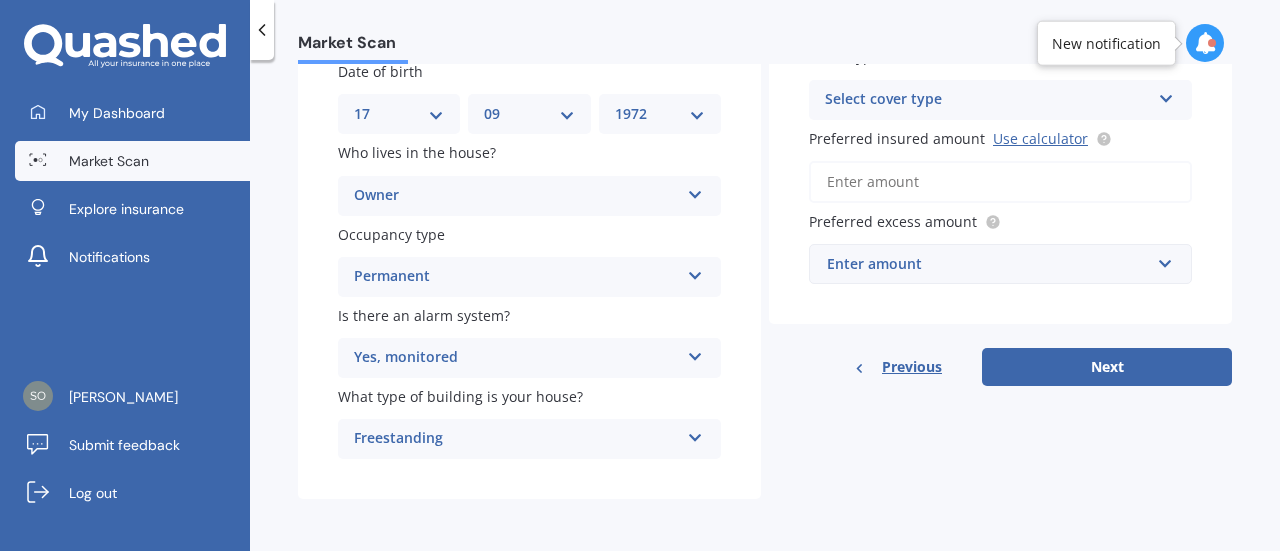 click on "Select cover type" at bounding box center [987, 100] 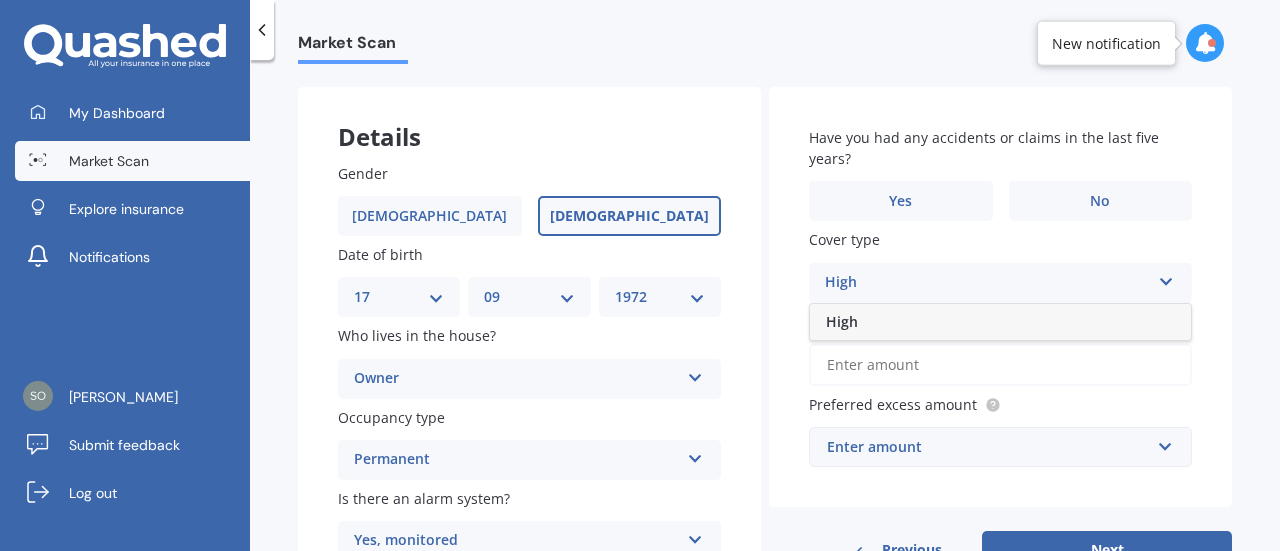 scroll, scrollTop: 74, scrollLeft: 0, axis: vertical 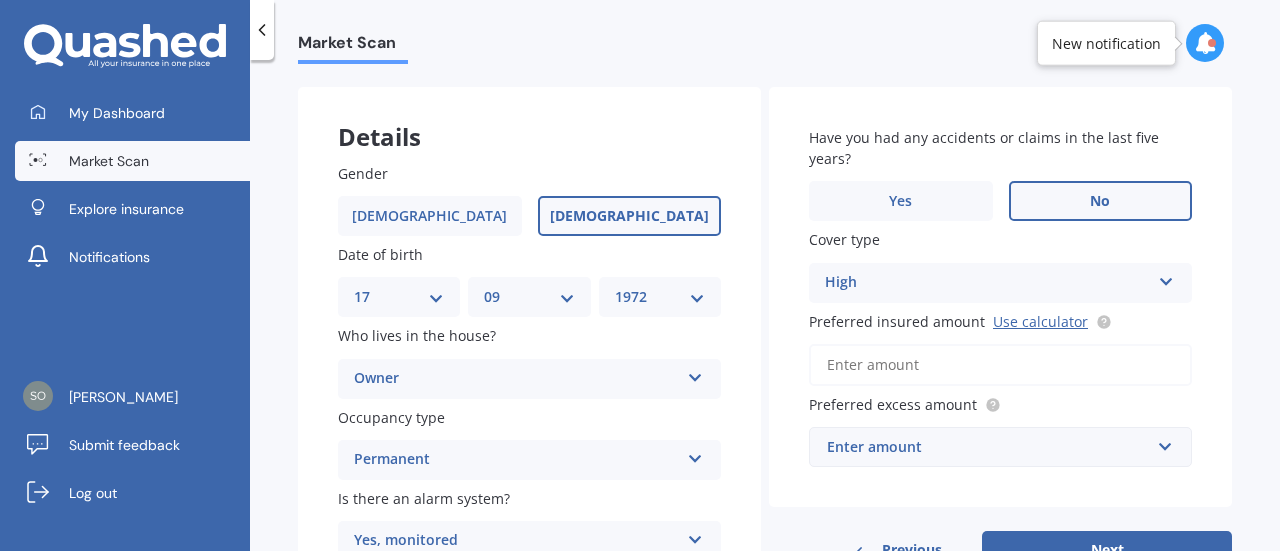 click on "No" at bounding box center [1101, 201] 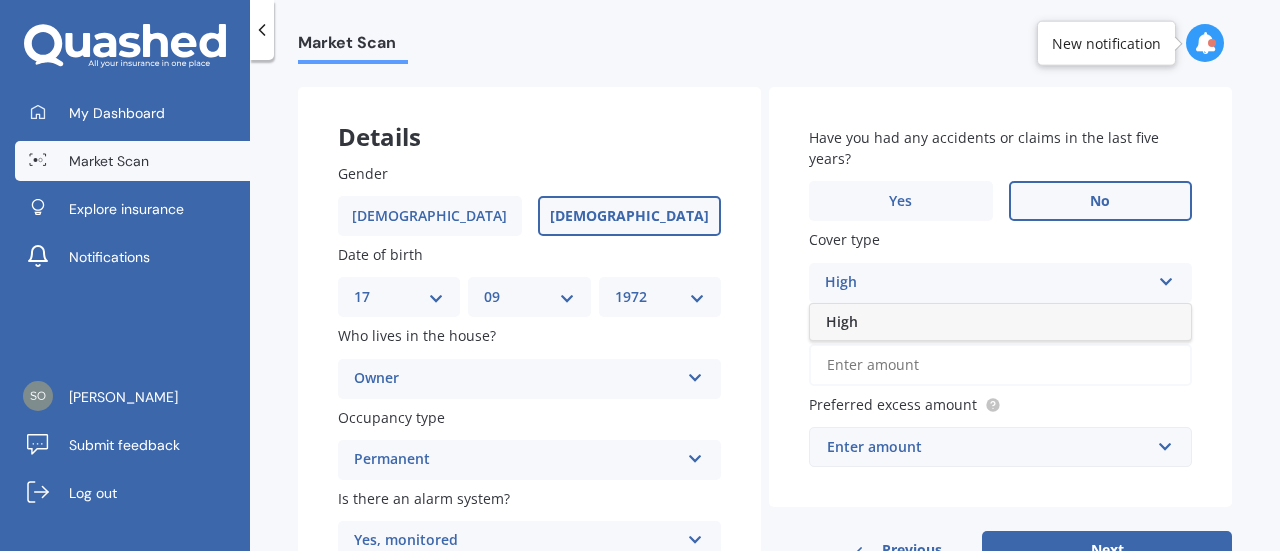 click on "High" at bounding box center (987, 283) 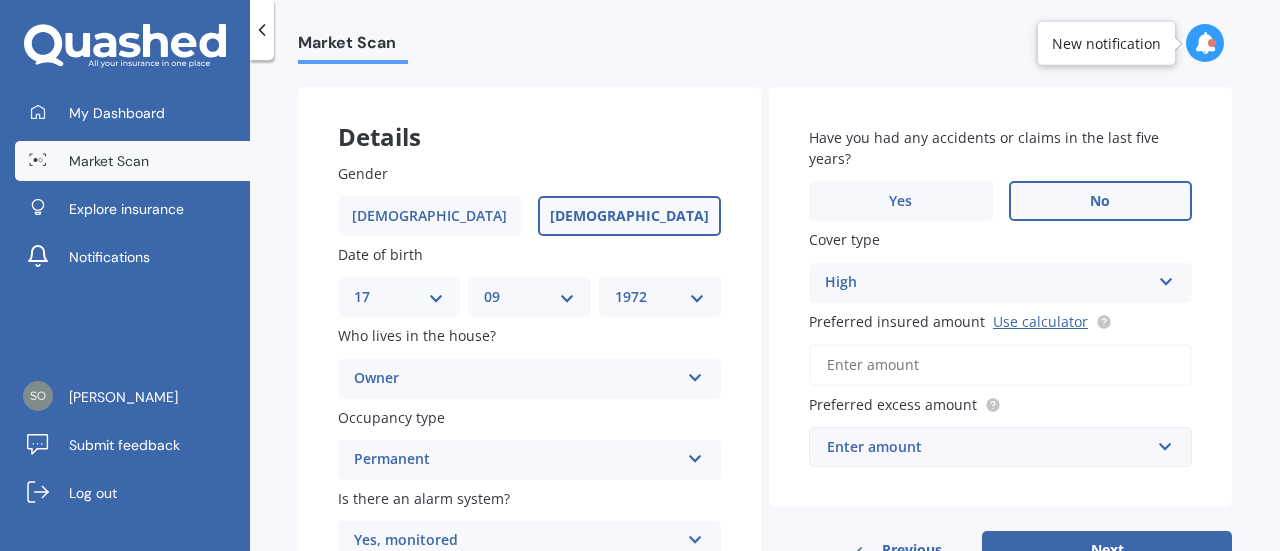 click on "Preferred insured amount Use calculator" at bounding box center (1000, 365) 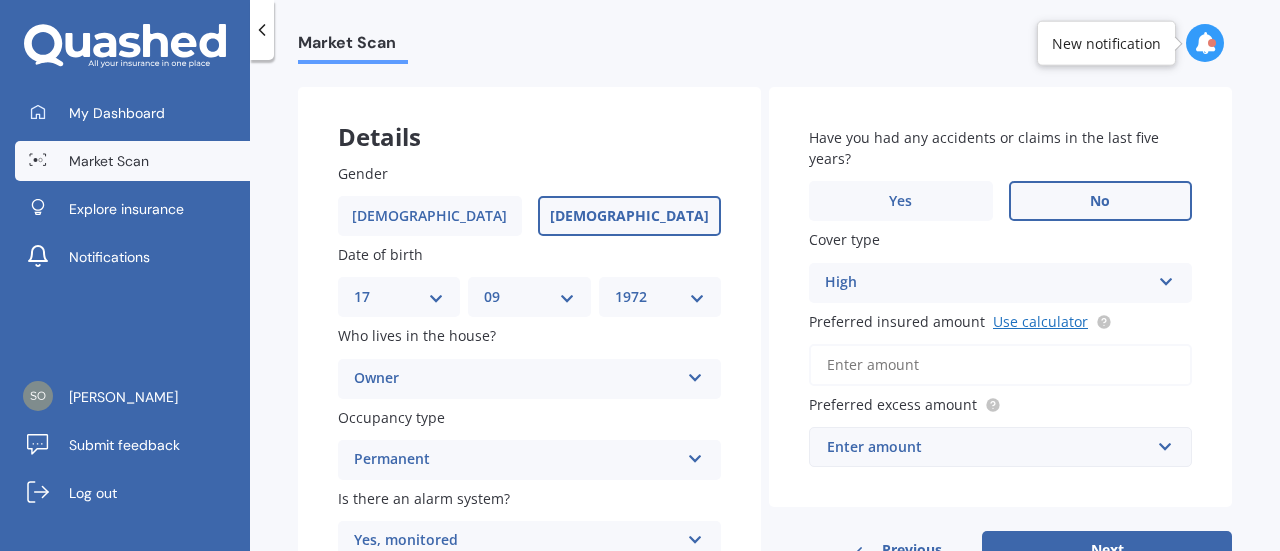 click on "Use calculator" at bounding box center [1040, 321] 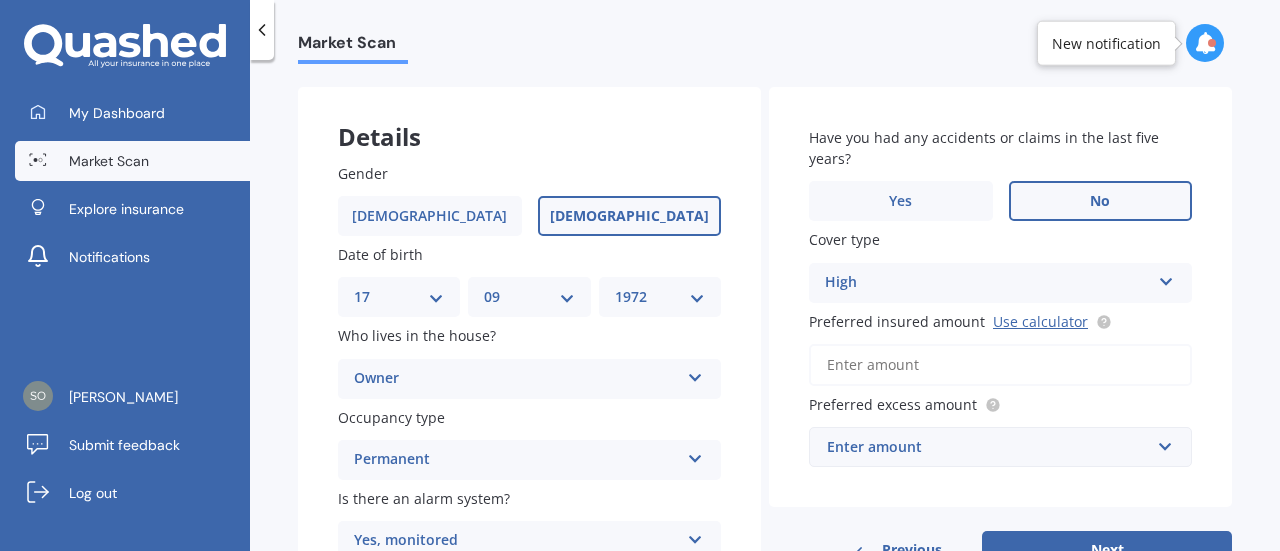 scroll, scrollTop: 116, scrollLeft: 0, axis: vertical 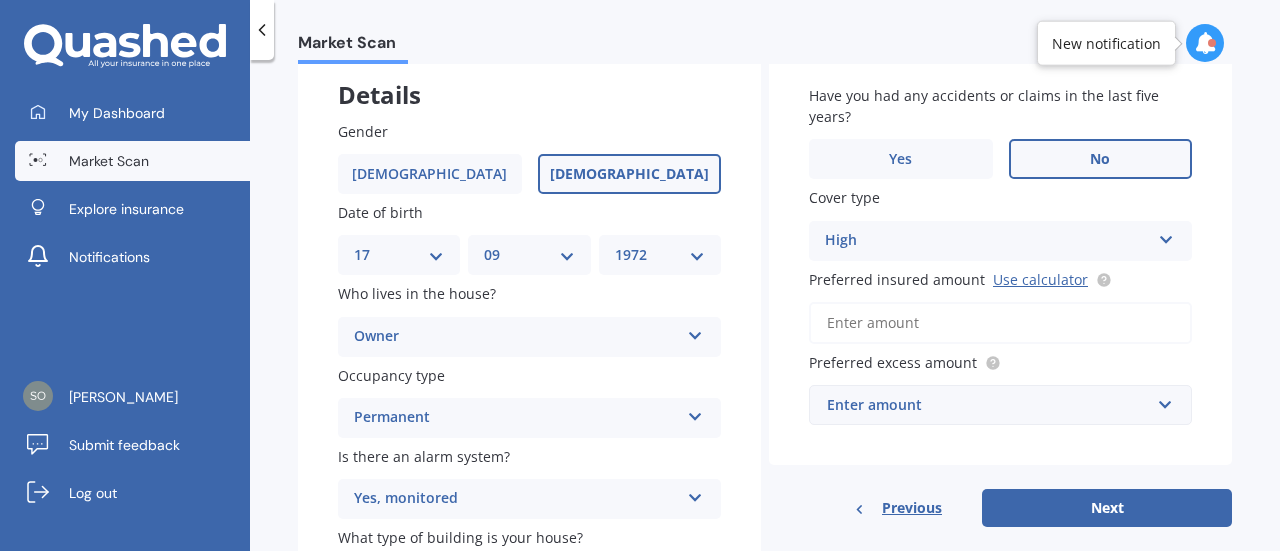 click on "Preferred insured amount Use calculator" at bounding box center [1000, 323] 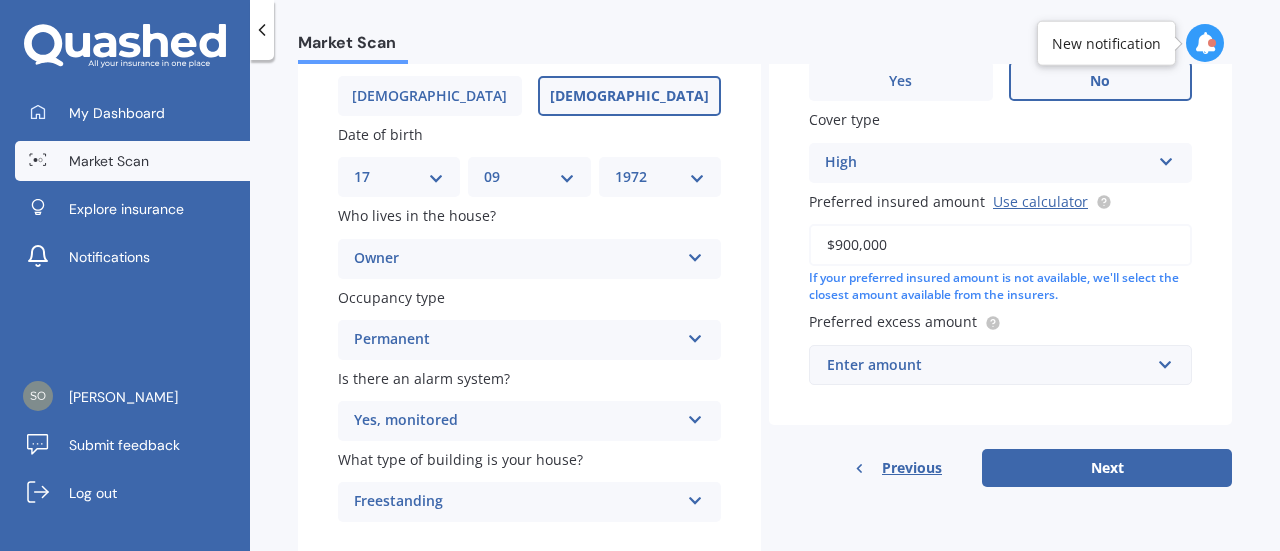 scroll, scrollTop: 196, scrollLeft: 0, axis: vertical 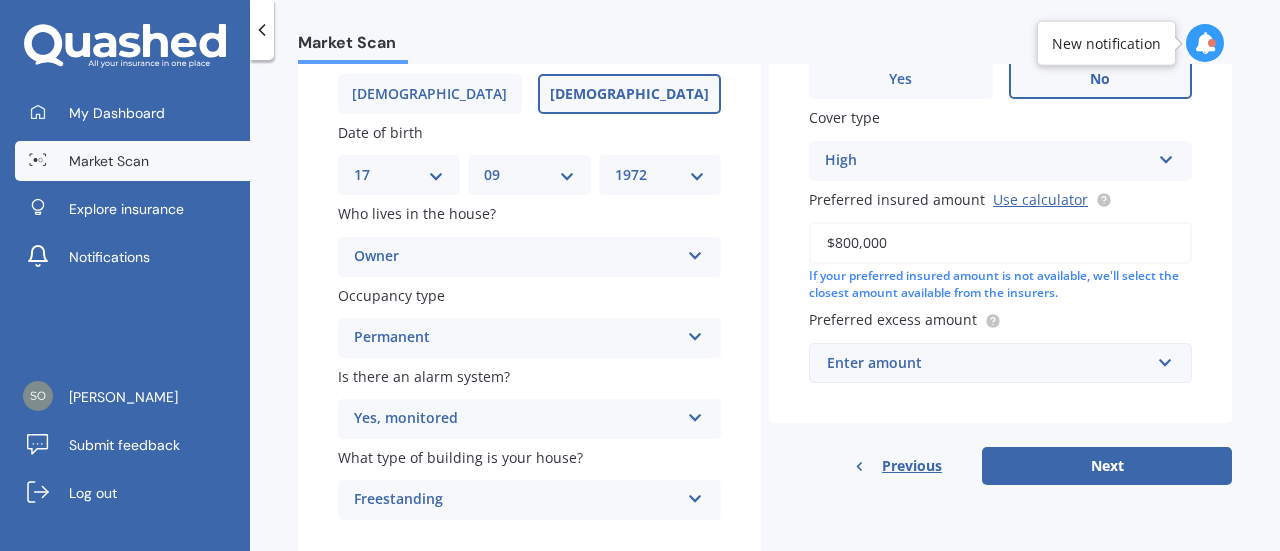 type on "$800,000" 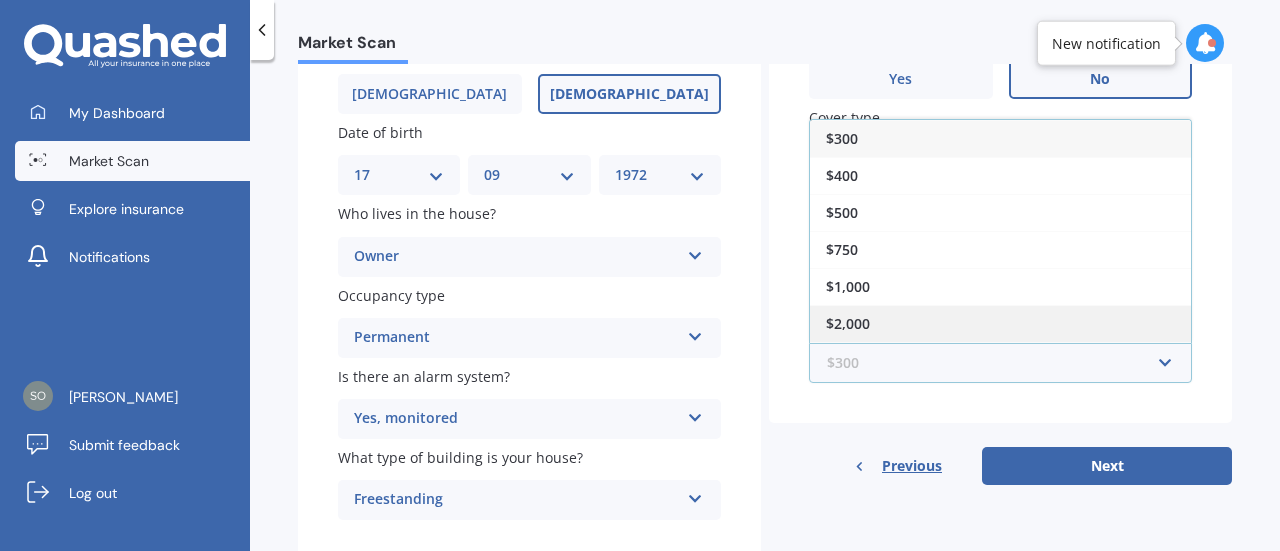 scroll, scrollTop: 32, scrollLeft: 0, axis: vertical 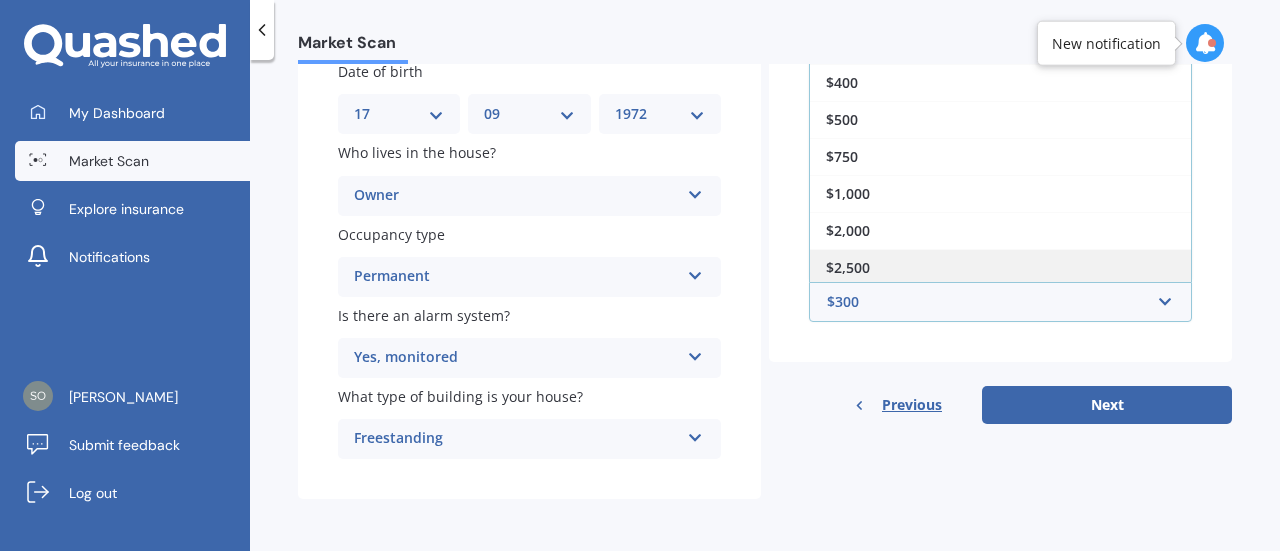 click on "$2,500" at bounding box center [1000, 267] 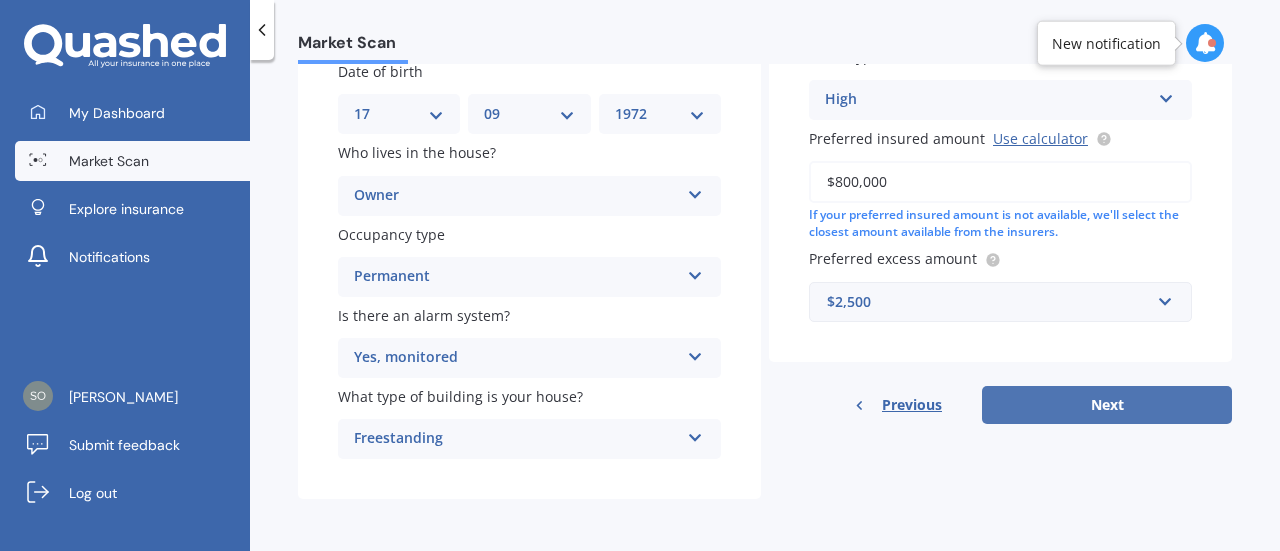 click on "Next" at bounding box center [1107, 405] 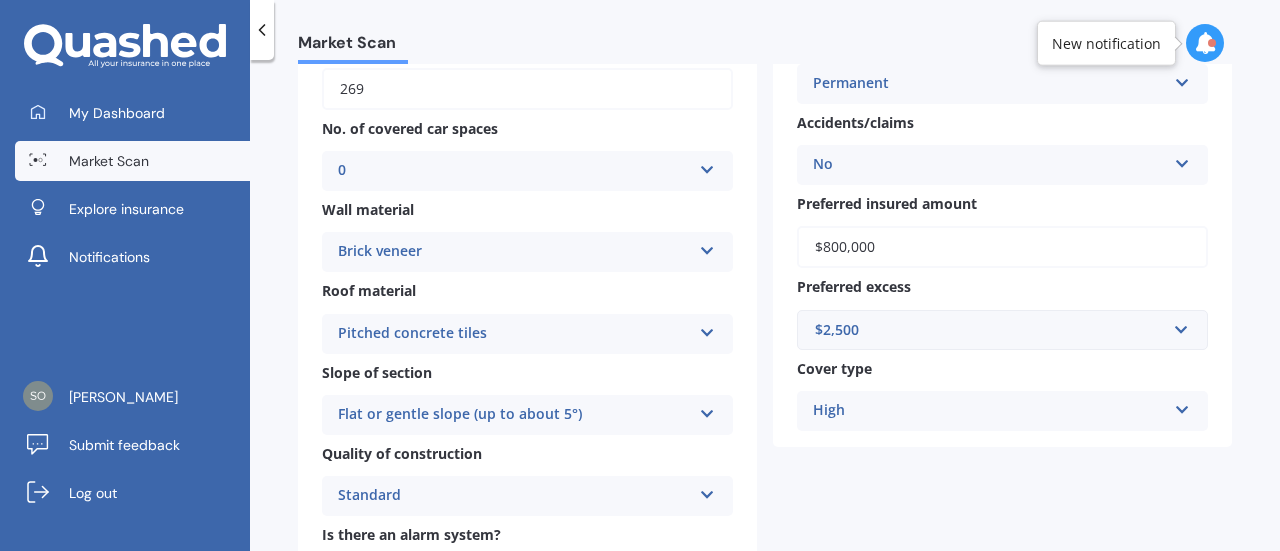 scroll, scrollTop: 391, scrollLeft: 0, axis: vertical 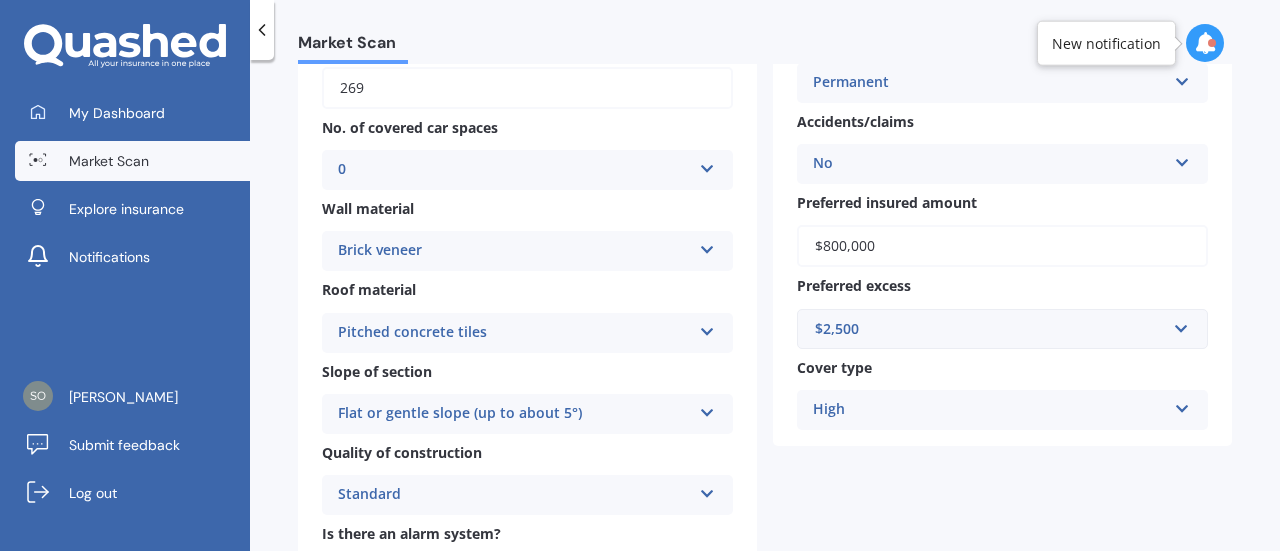 click on "$800,000" at bounding box center [1002, 246] 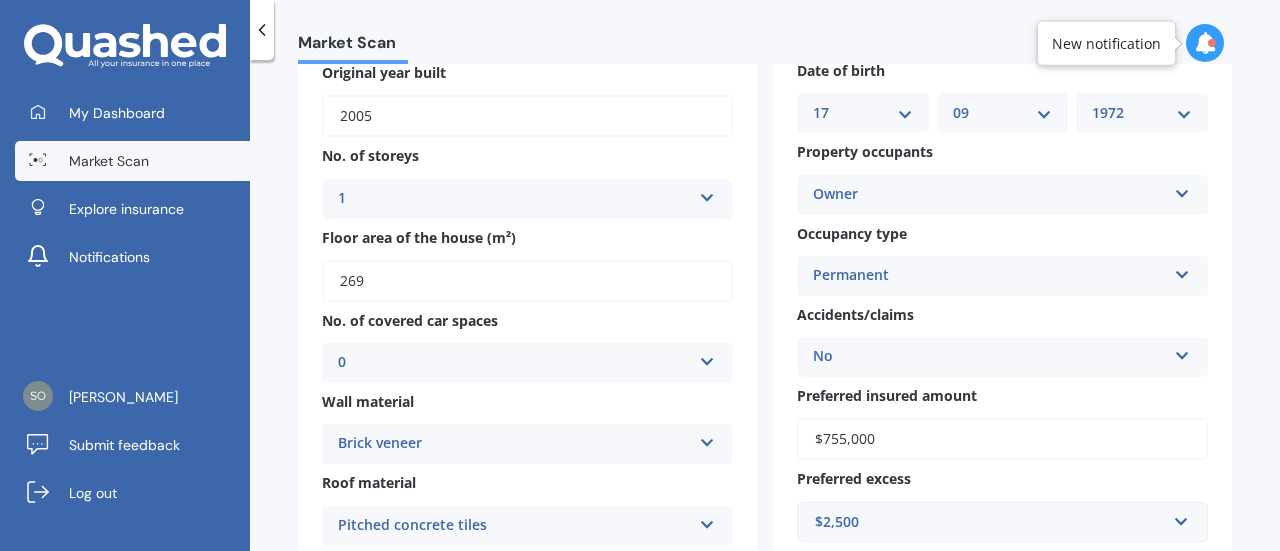 scroll, scrollTop: 206, scrollLeft: 0, axis: vertical 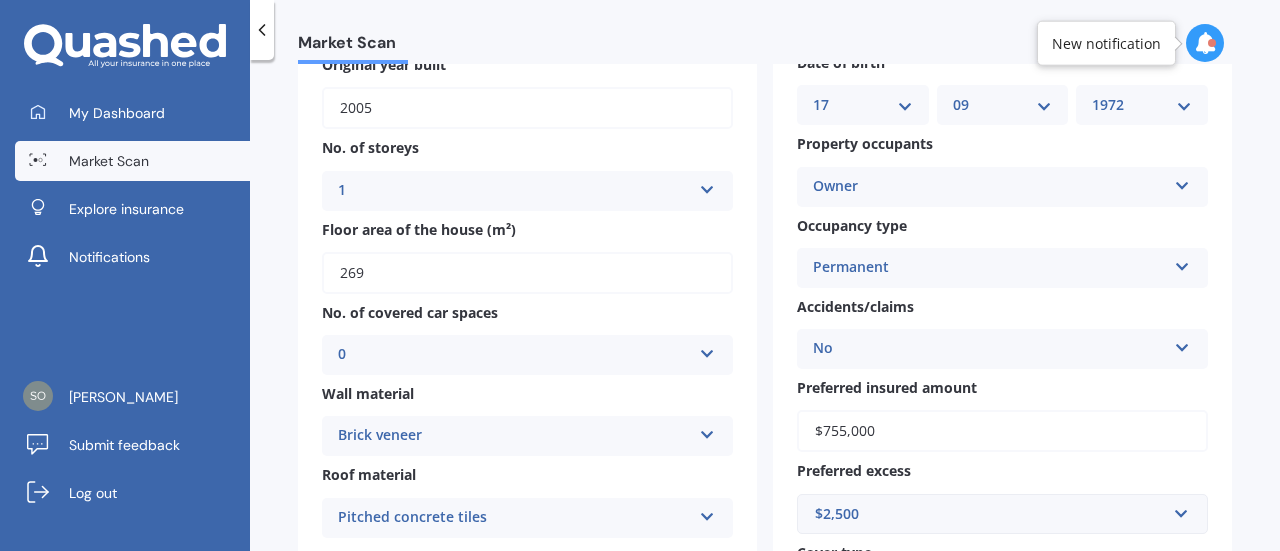 type on "$755,000" 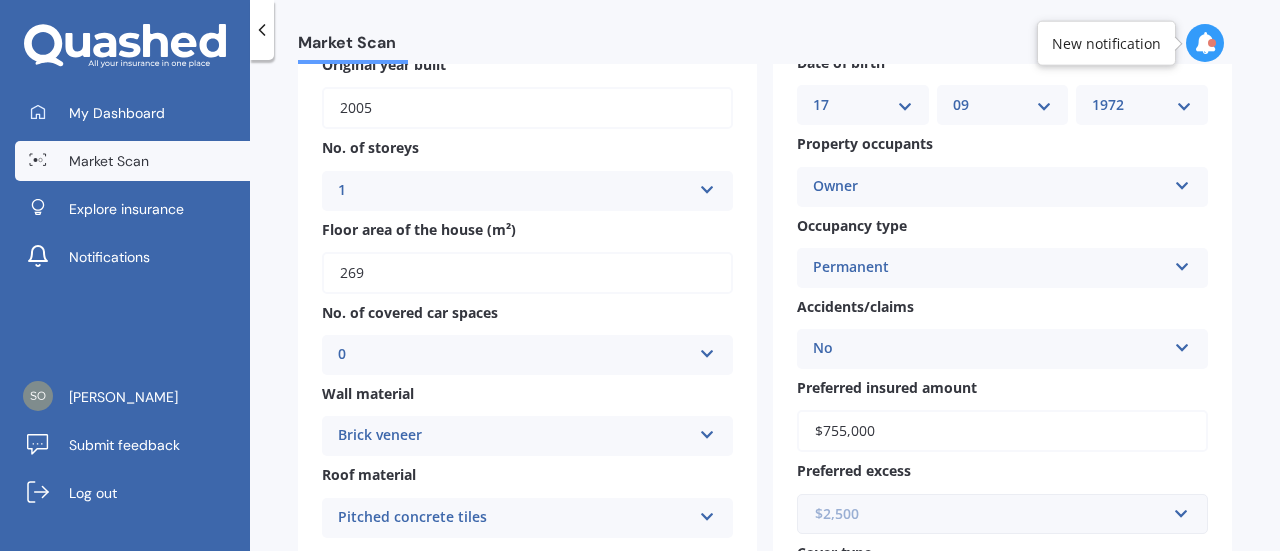 scroll, scrollTop: 32, scrollLeft: 0, axis: vertical 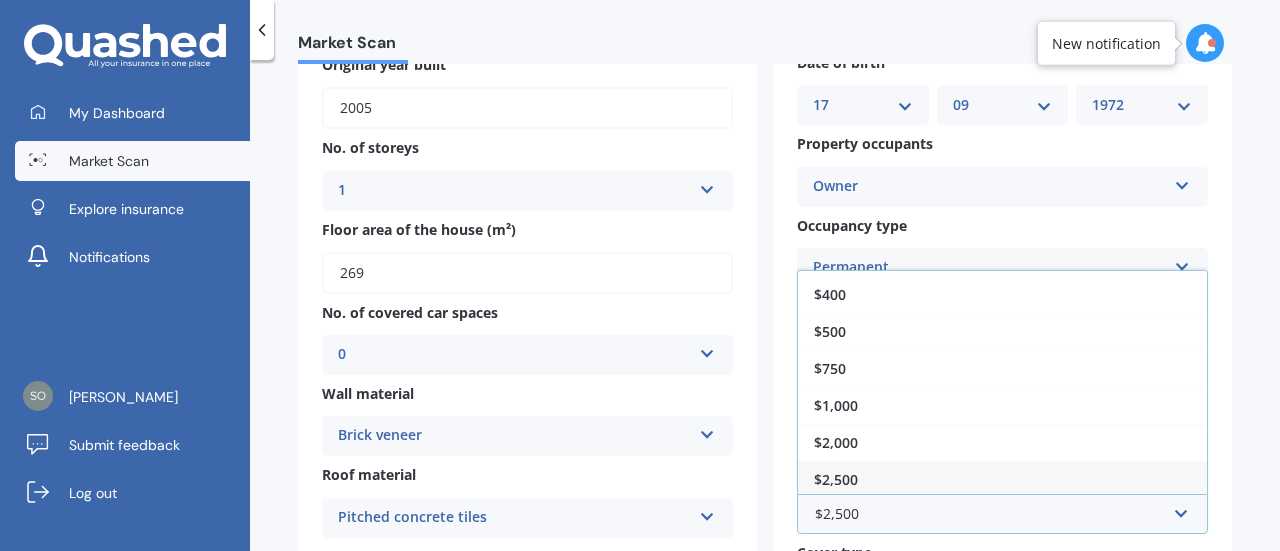 click on "$2,500" at bounding box center [1002, 479] 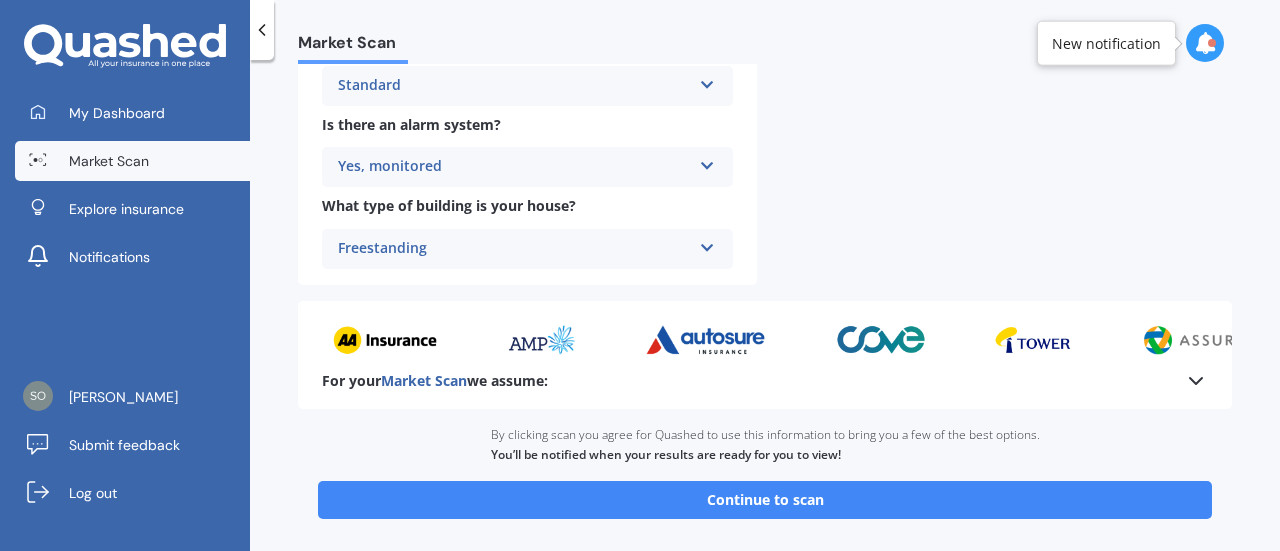 scroll, scrollTop: 801, scrollLeft: 0, axis: vertical 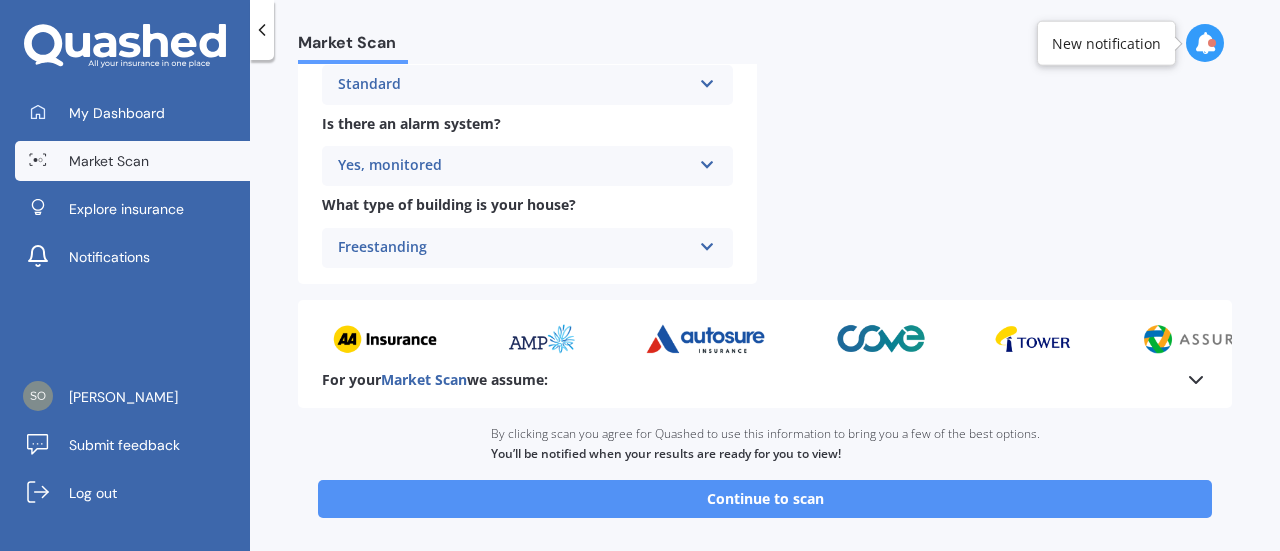 click on "Continue to scan" at bounding box center [765, 499] 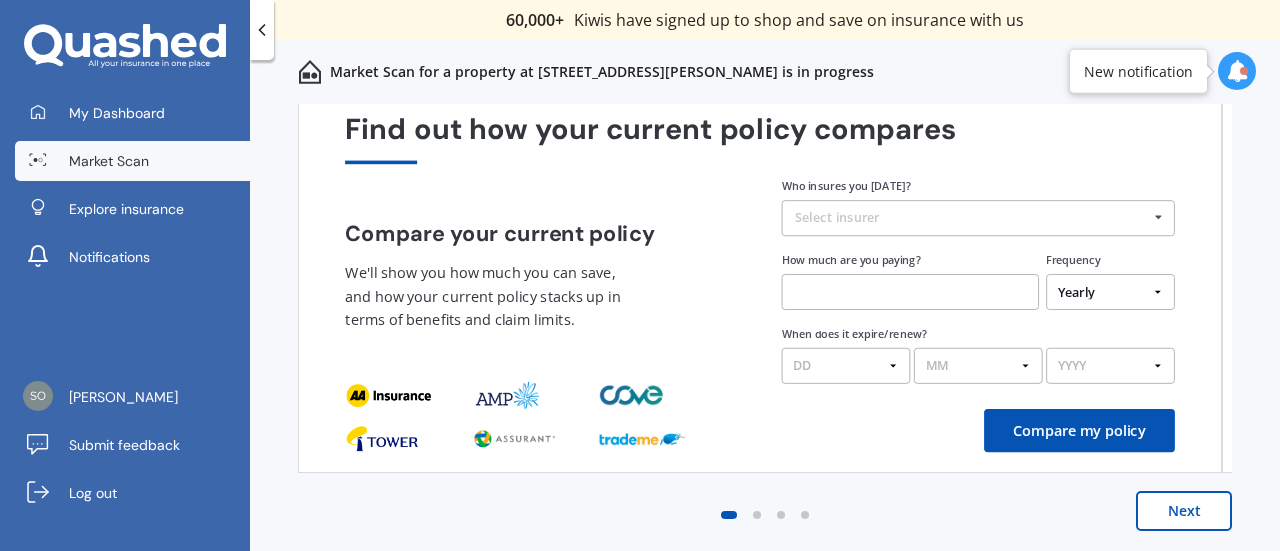 scroll, scrollTop: 0, scrollLeft: 0, axis: both 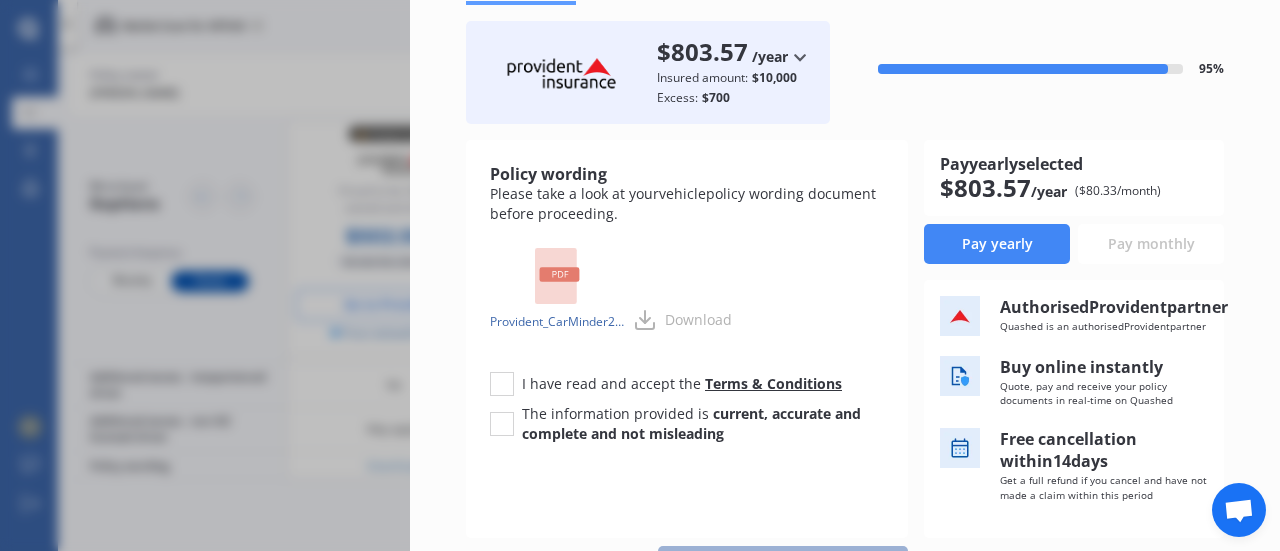click 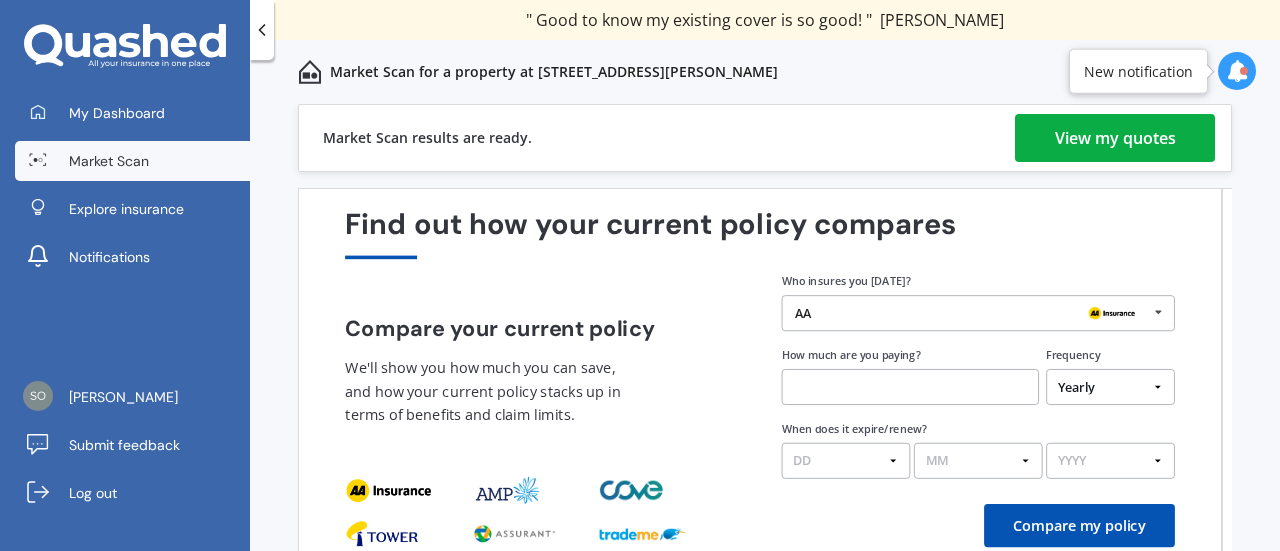 scroll, scrollTop: 0, scrollLeft: 0, axis: both 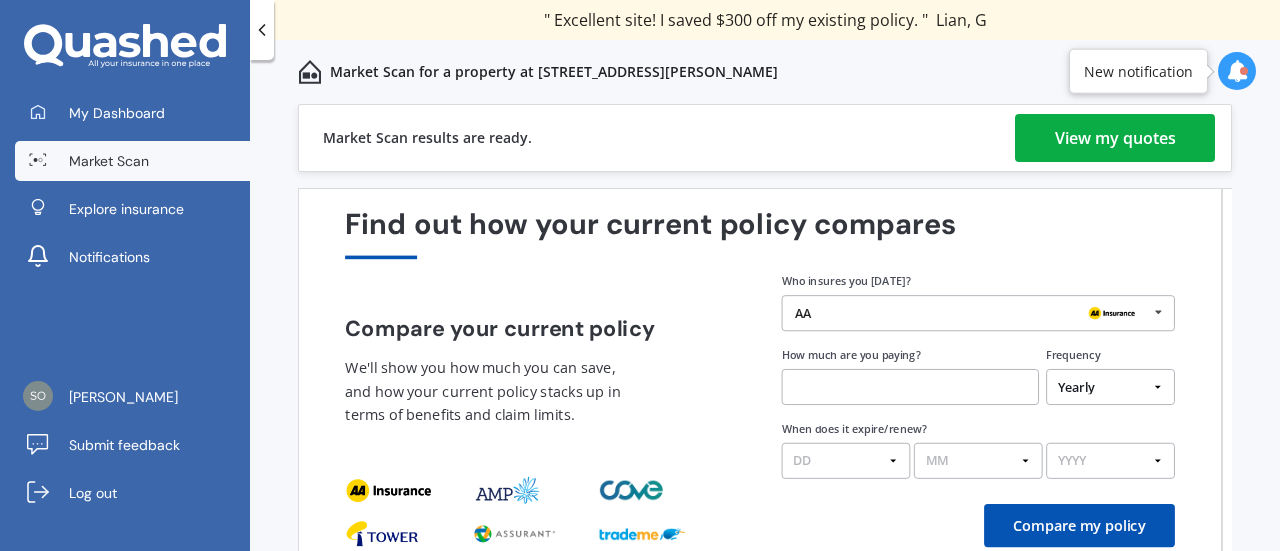 click on "View my quotes" at bounding box center (1115, 138) 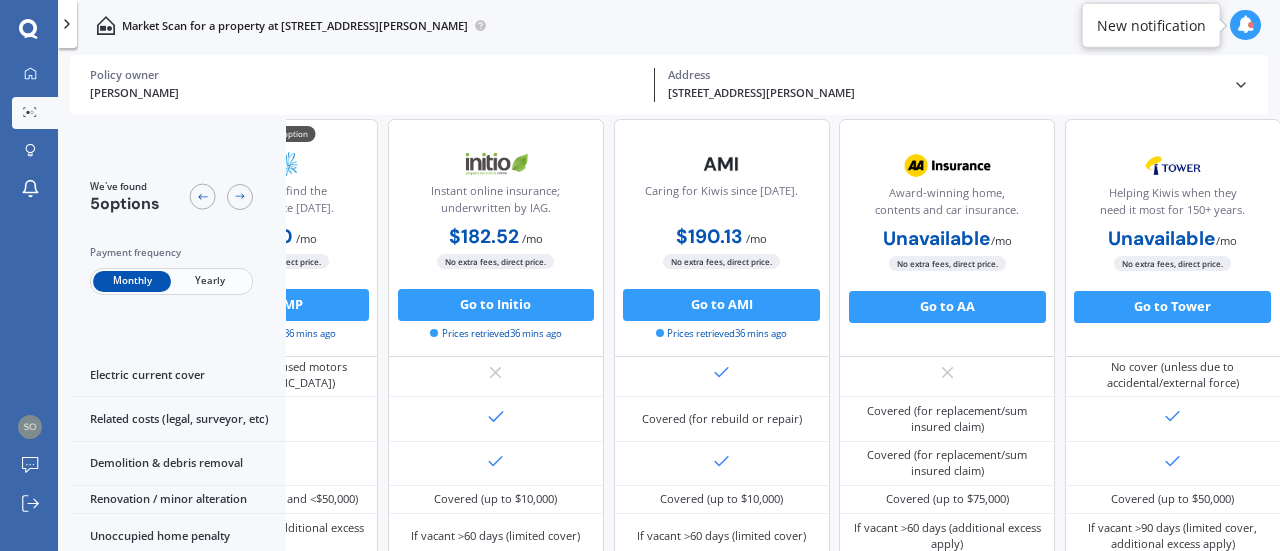 scroll, scrollTop: 996, scrollLeft: 165, axis: both 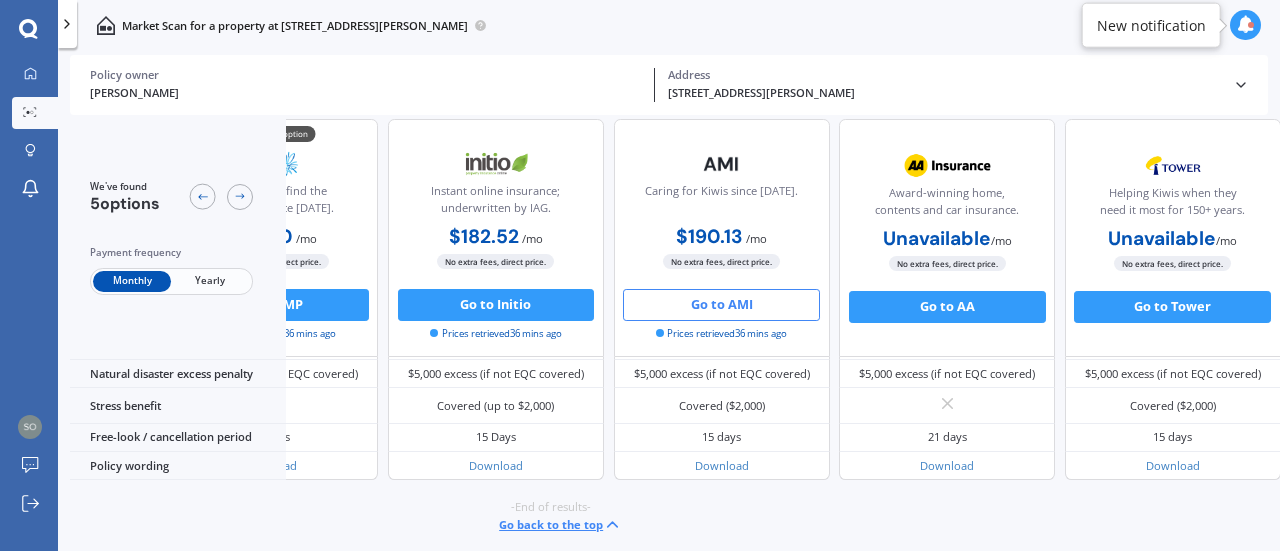 click on "Go to AMI" at bounding box center (721, 305) 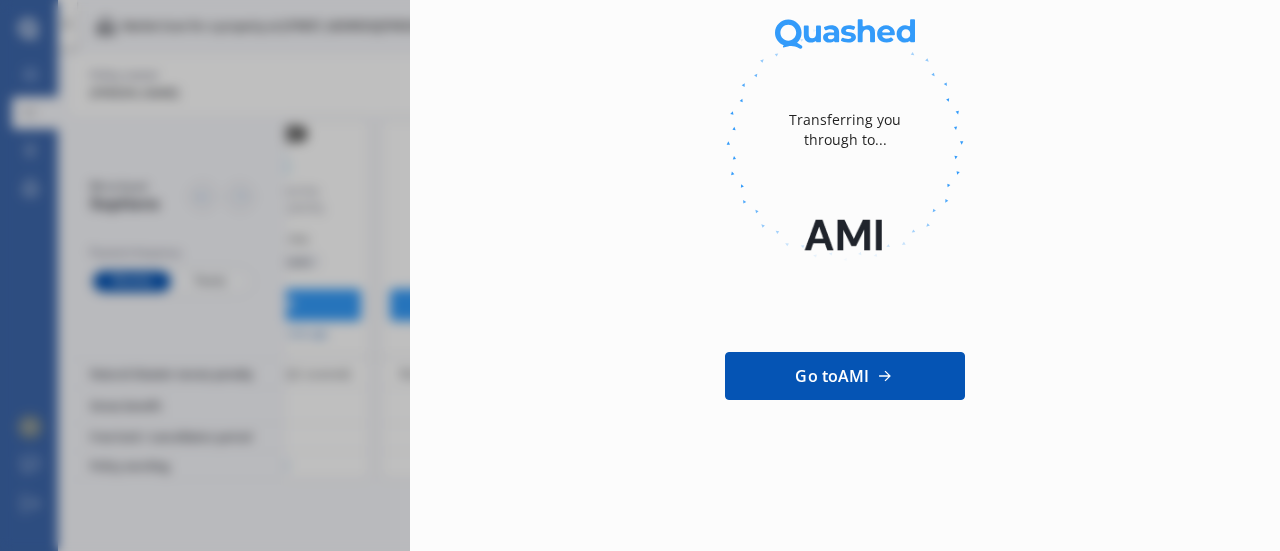 scroll, scrollTop: 0, scrollLeft: 0, axis: both 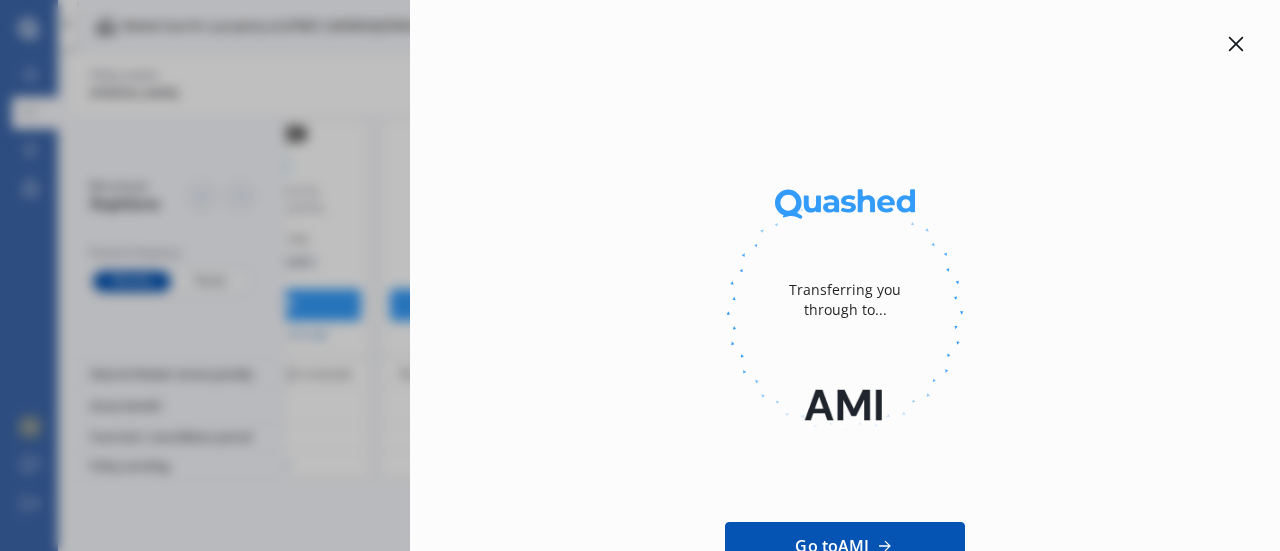 click 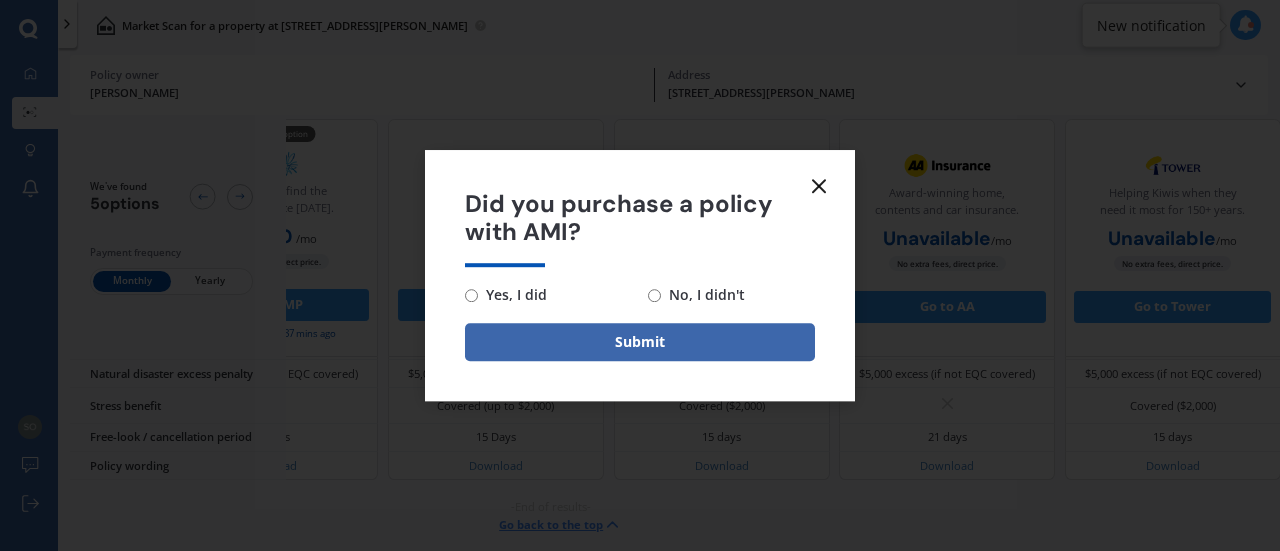 click 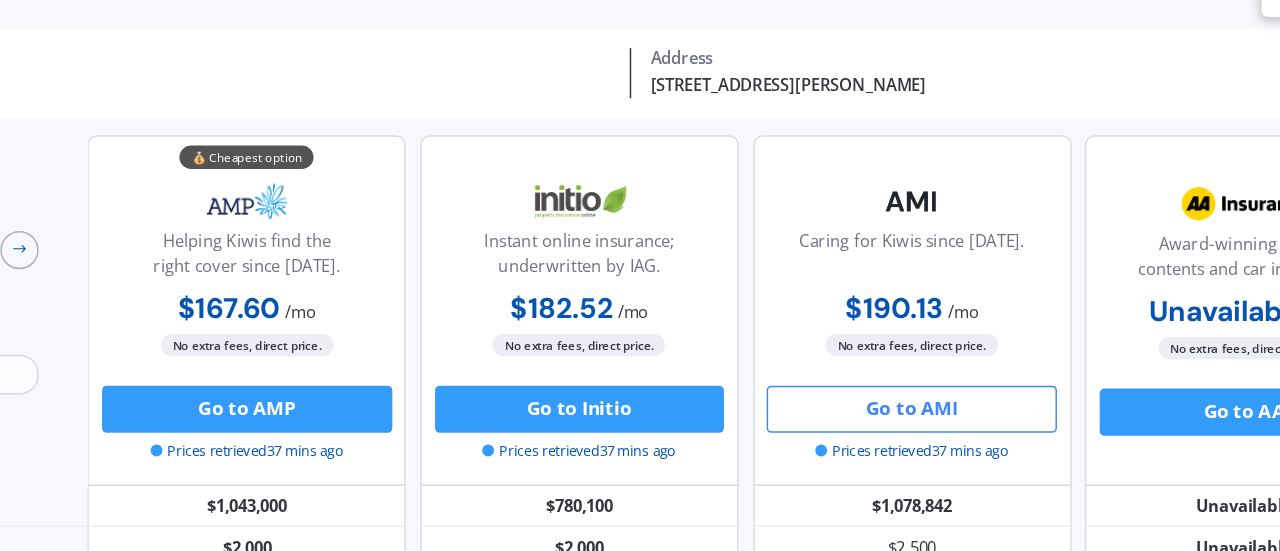 scroll, scrollTop: 7, scrollLeft: 0, axis: vertical 